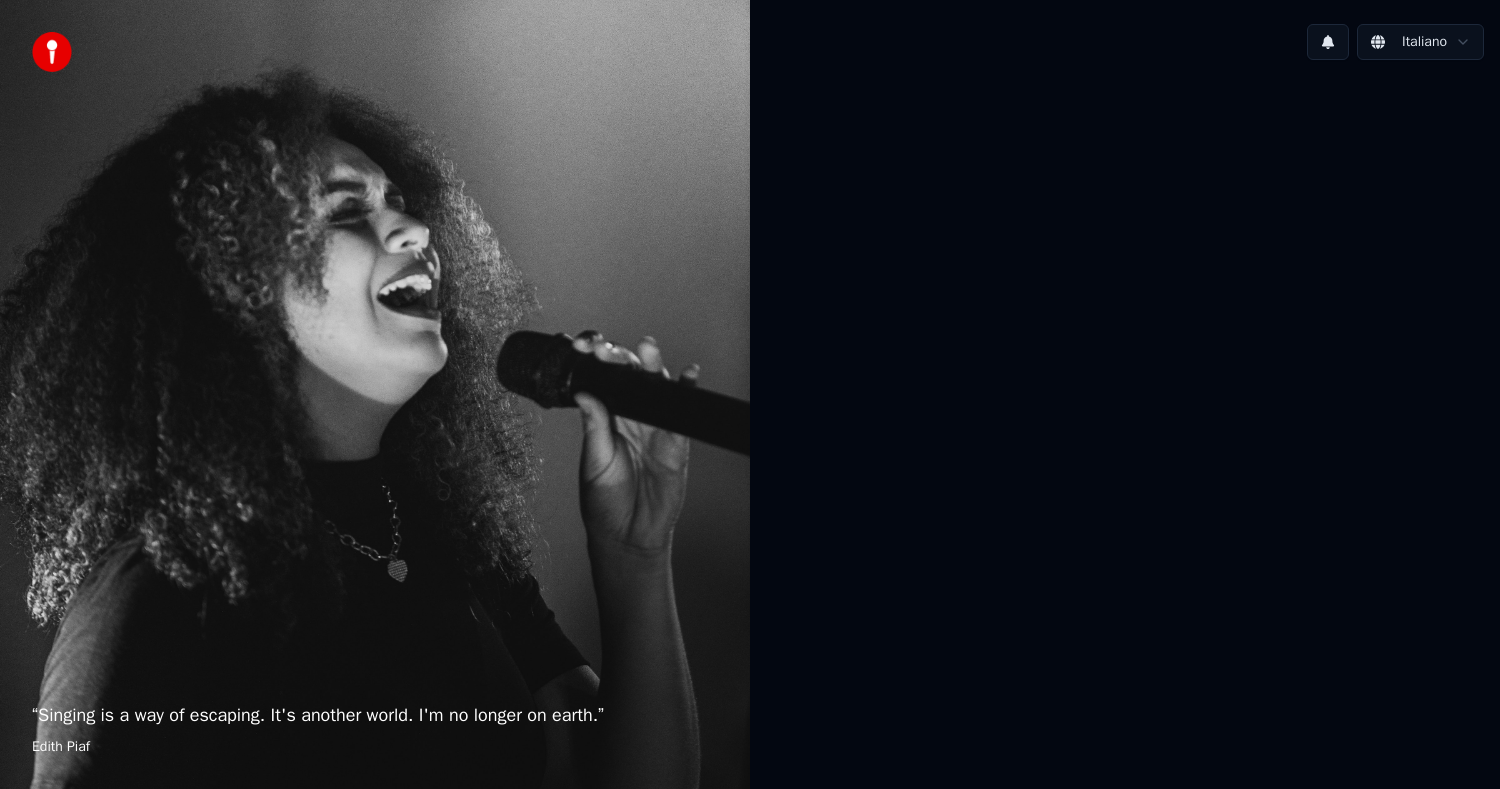 scroll, scrollTop: 0, scrollLeft: 0, axis: both 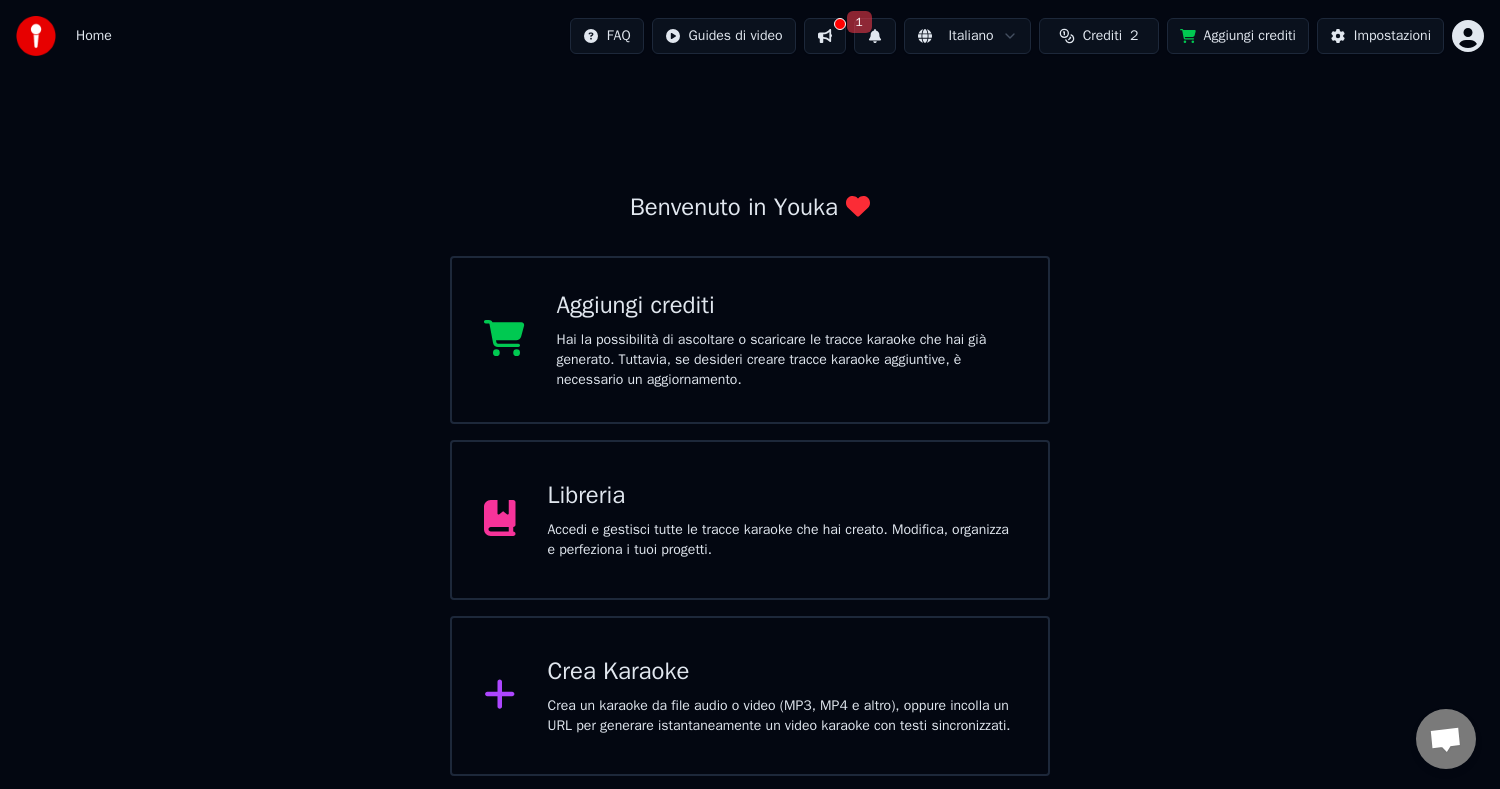 click on "Accedi e gestisci tutte le tracce karaoke che hai creato. Modifica, organizza e perfeziona i tuoi progetti." at bounding box center (782, 540) 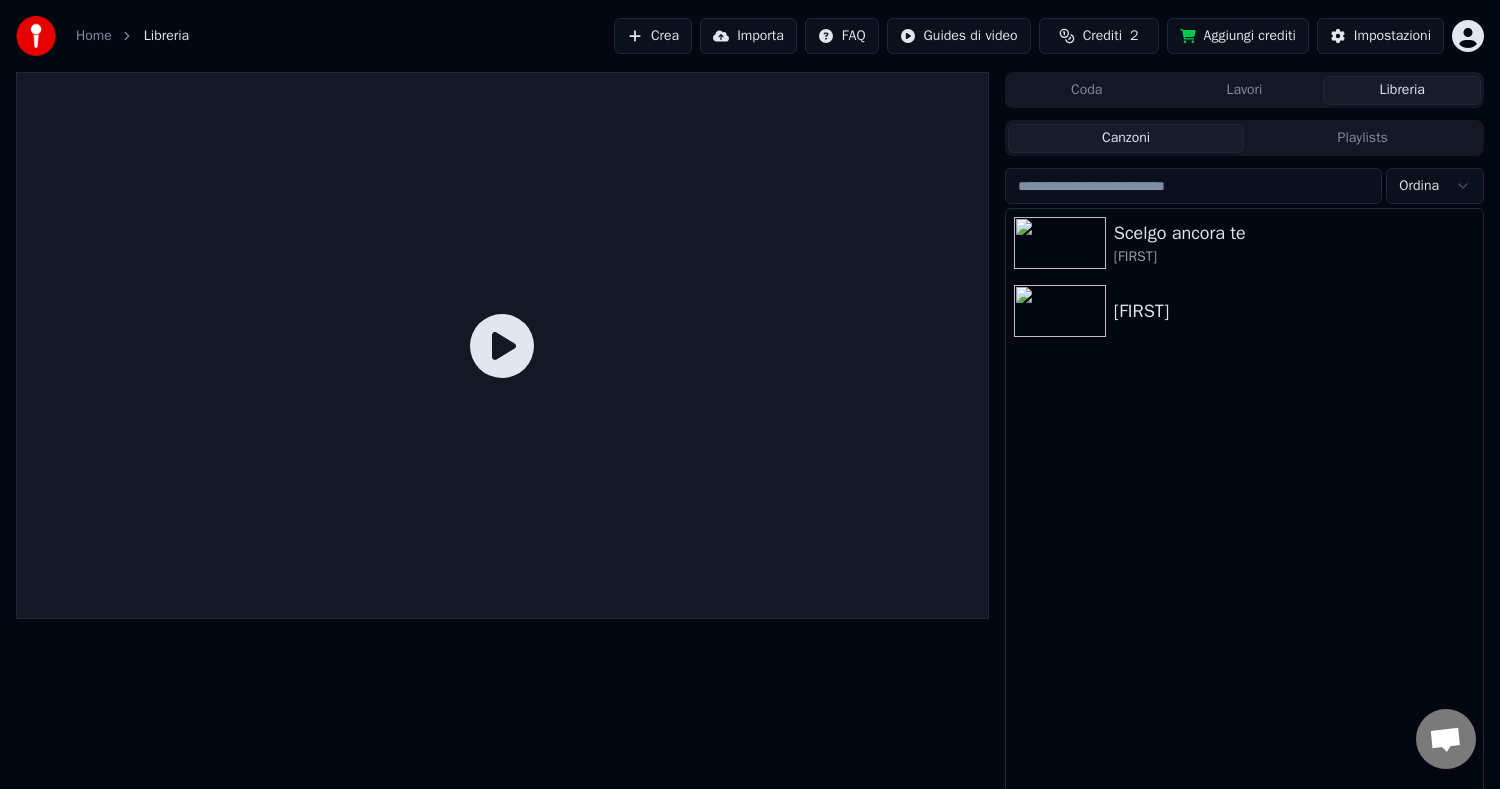 click on "Home Libreria Crea Importa FAQ Guides di video Crediti 2 Aggiungi crediti Impostazioni Coda Lavori Libreria Canzoni Playlists Ordina [FIRST] [FIRST] [FIRST]" at bounding box center (750, 394) 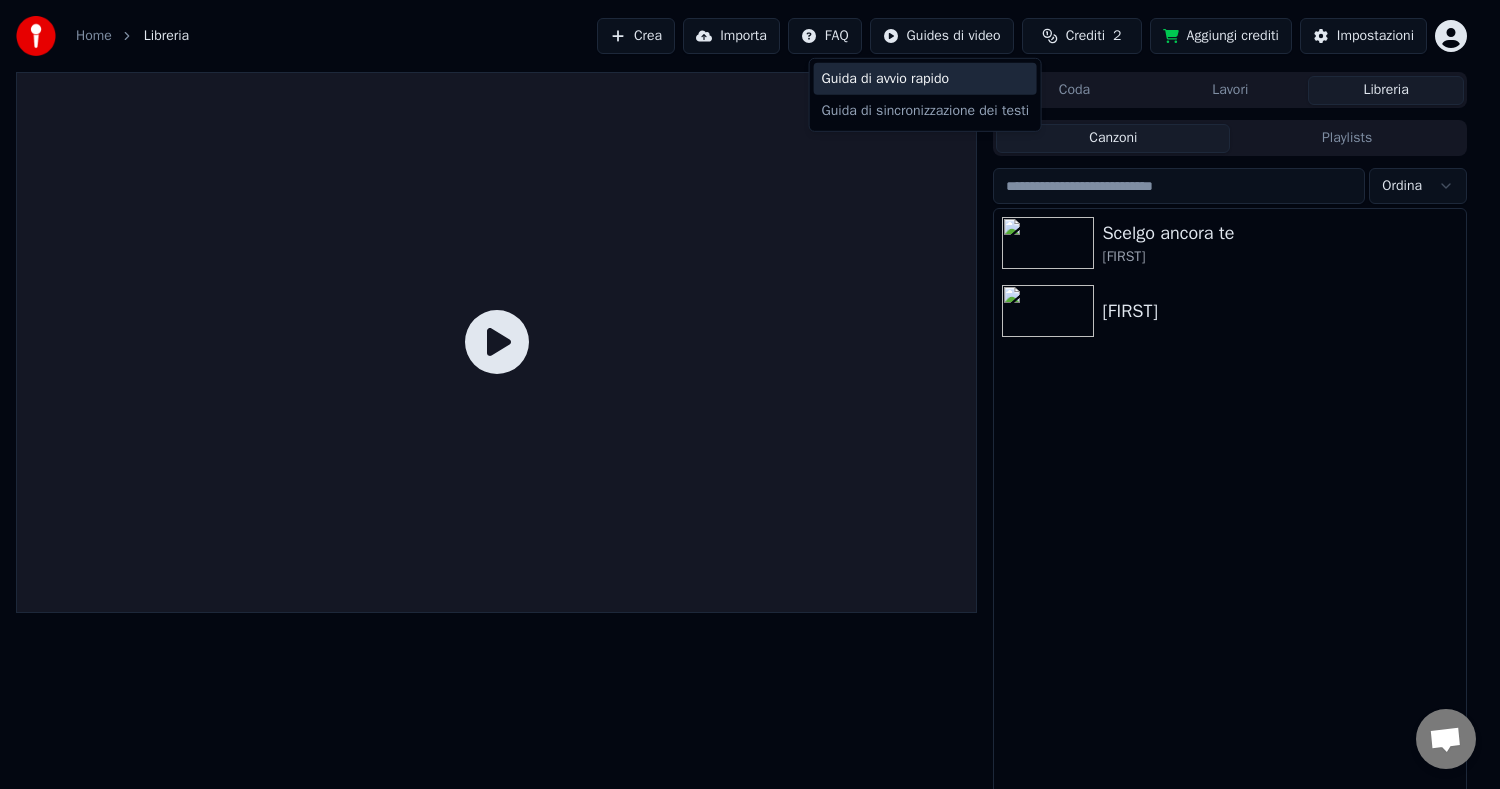 click on "Guida di avvio rapido" at bounding box center [925, 79] 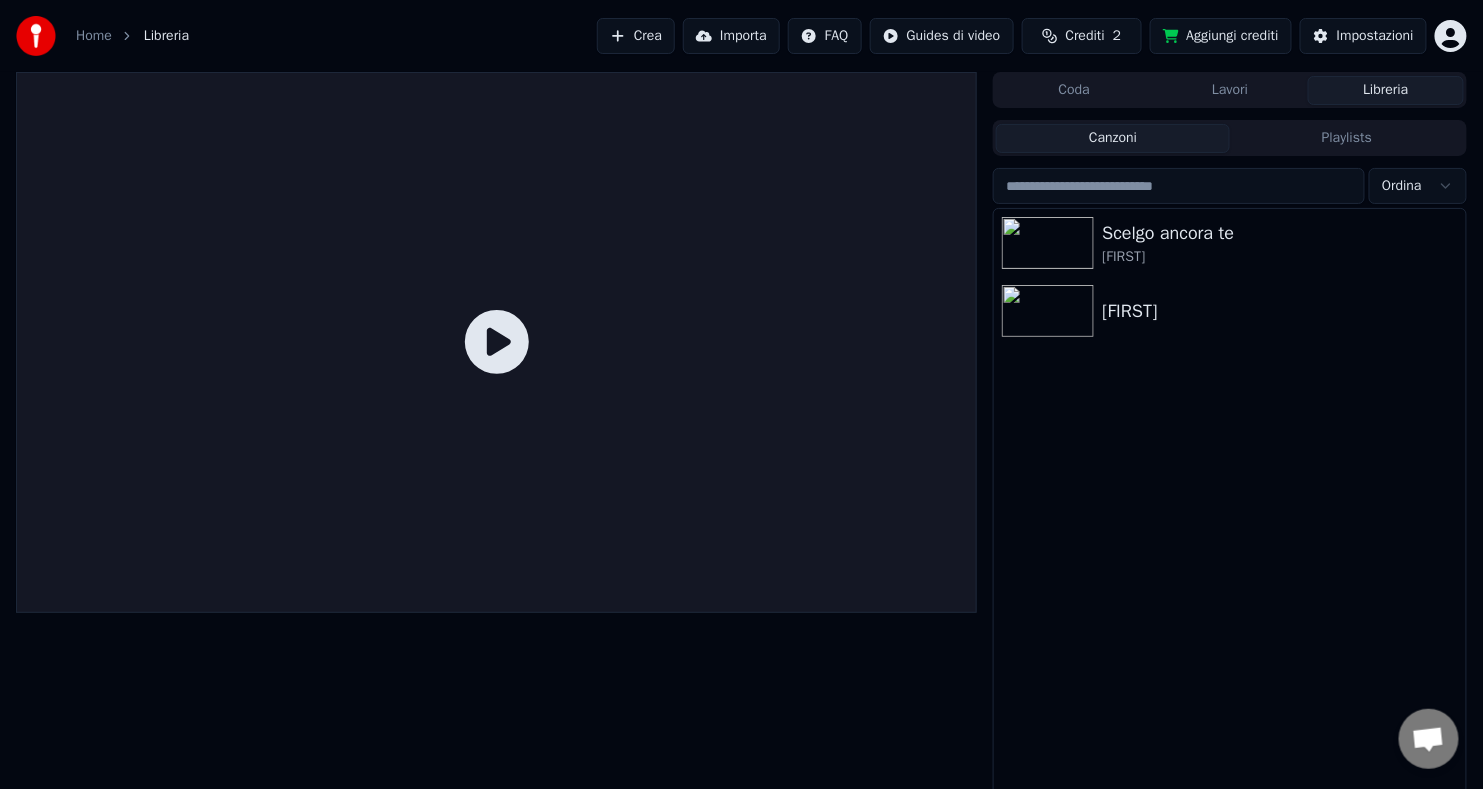 click on "Crea" at bounding box center [636, 36] 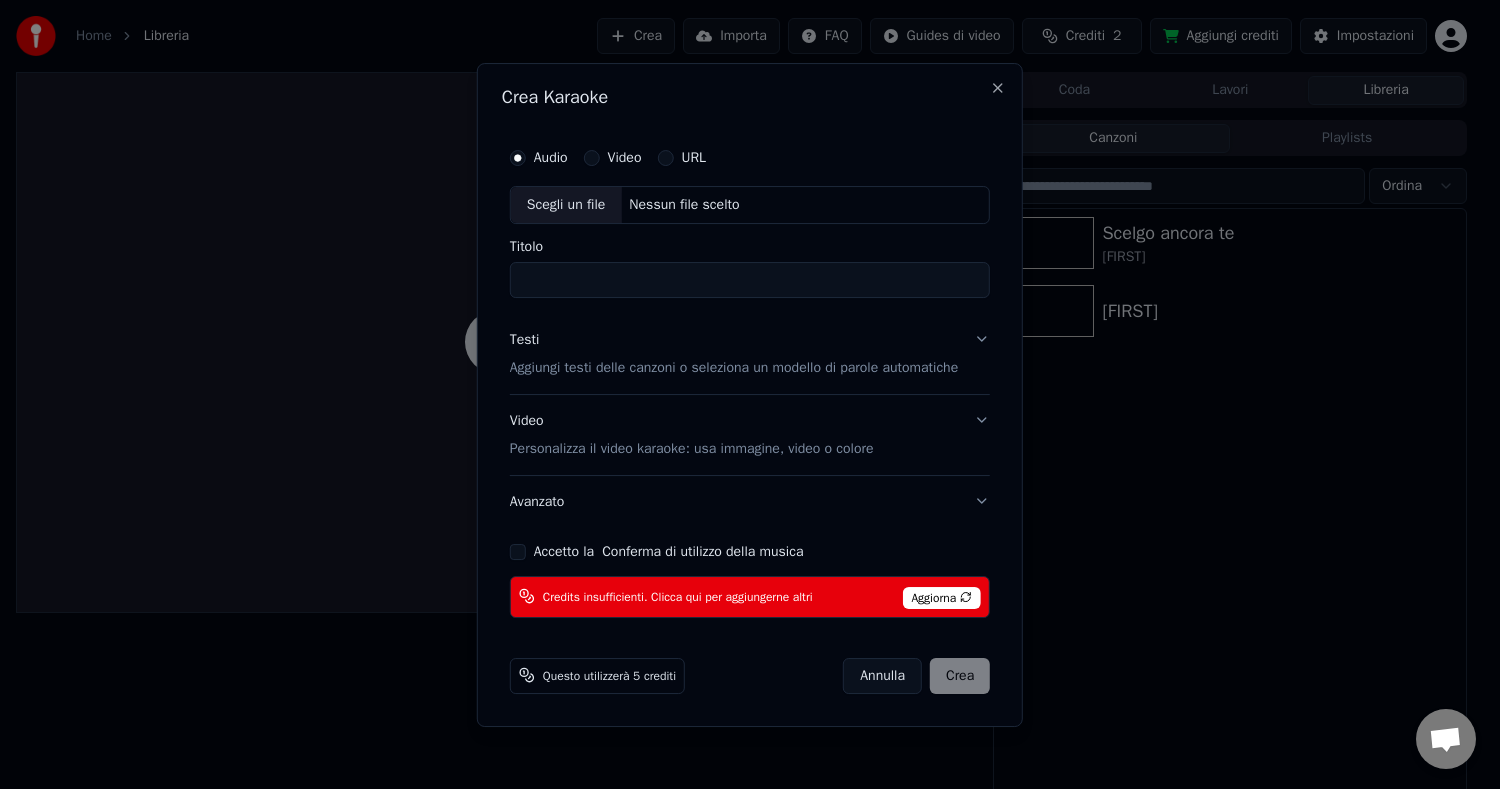 click on "Scegli un file" at bounding box center (566, 205) 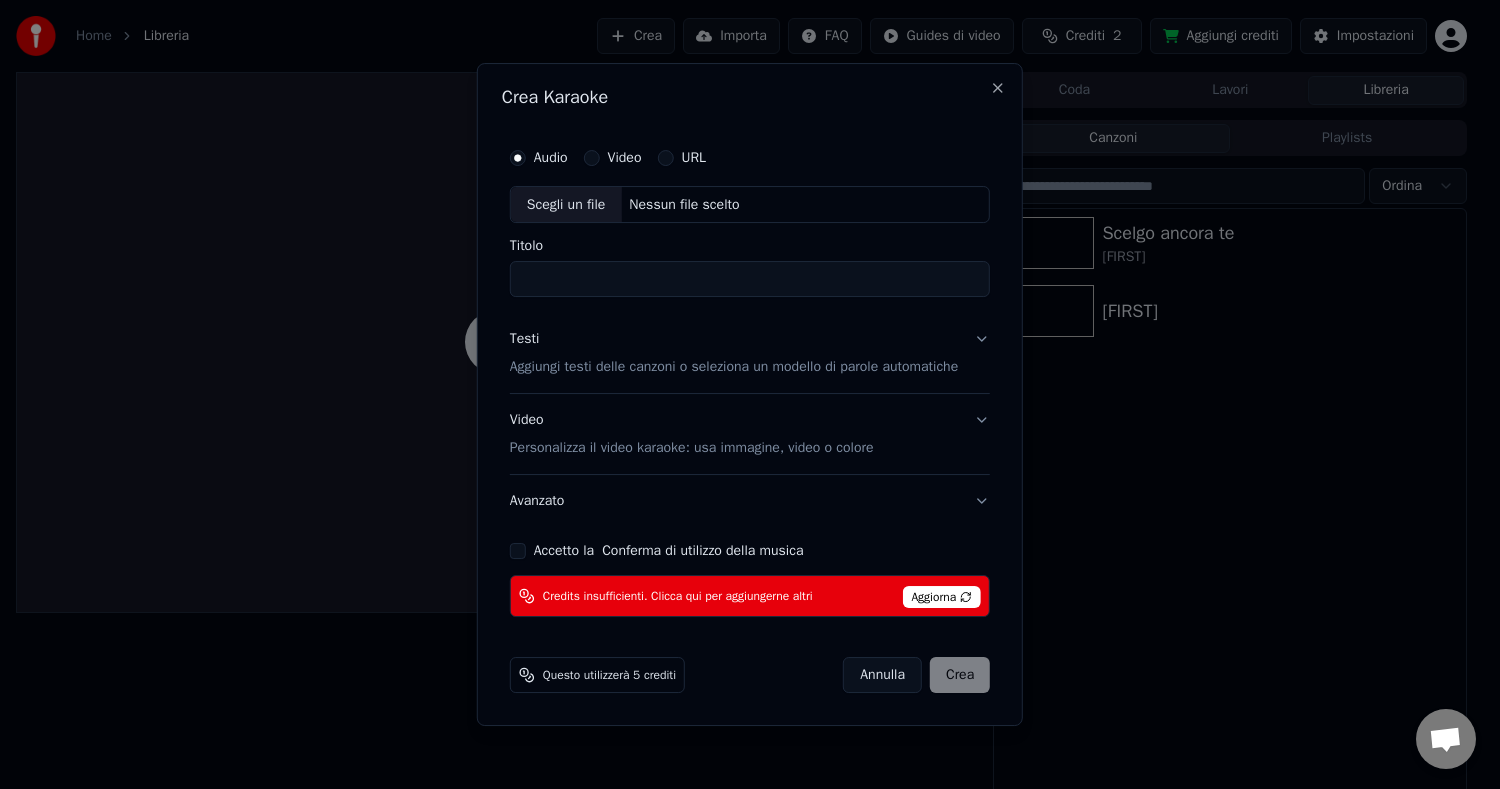 click on "Video" at bounding box center (625, 158) 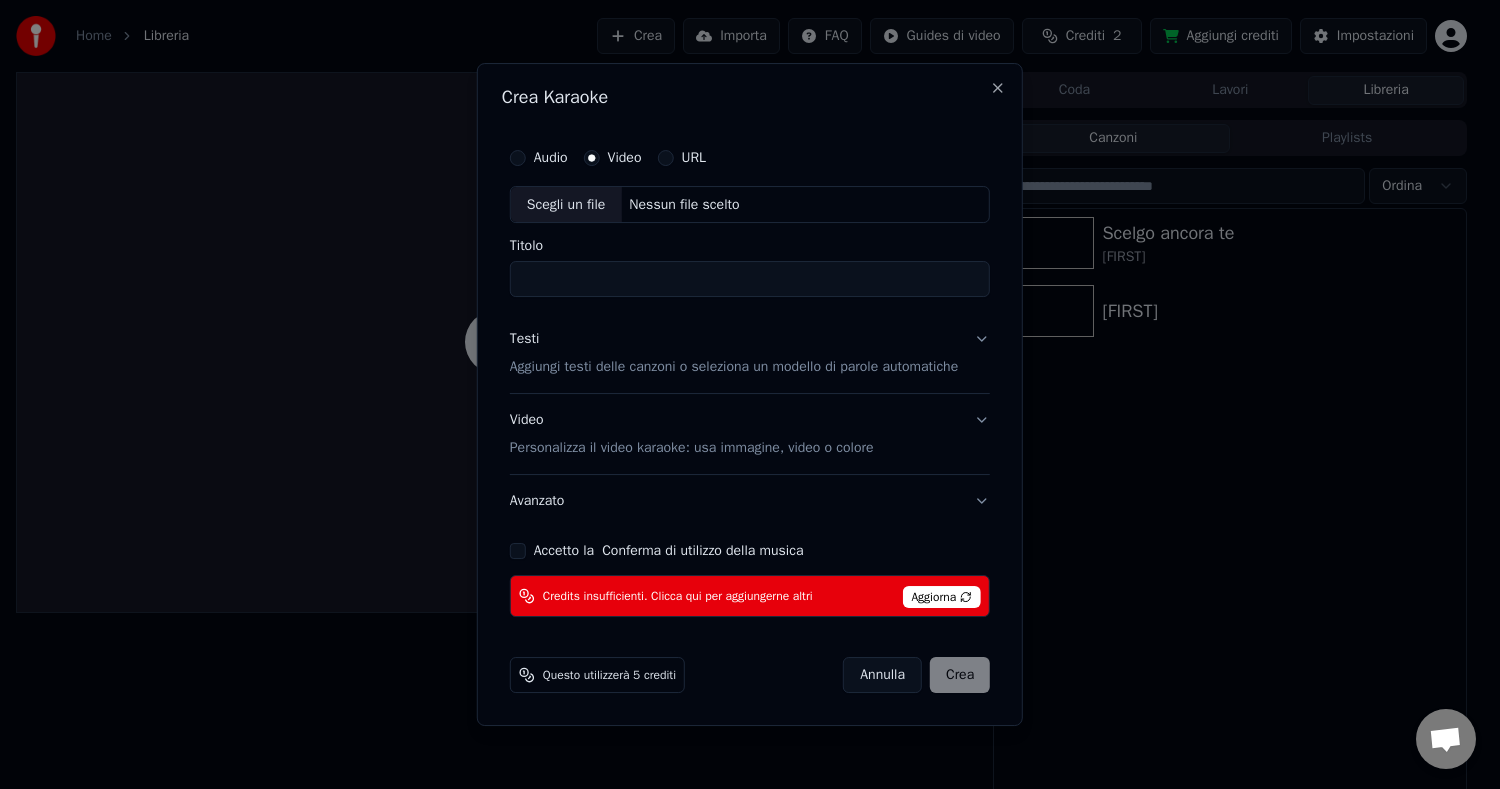 click on "URL" at bounding box center [693, 158] 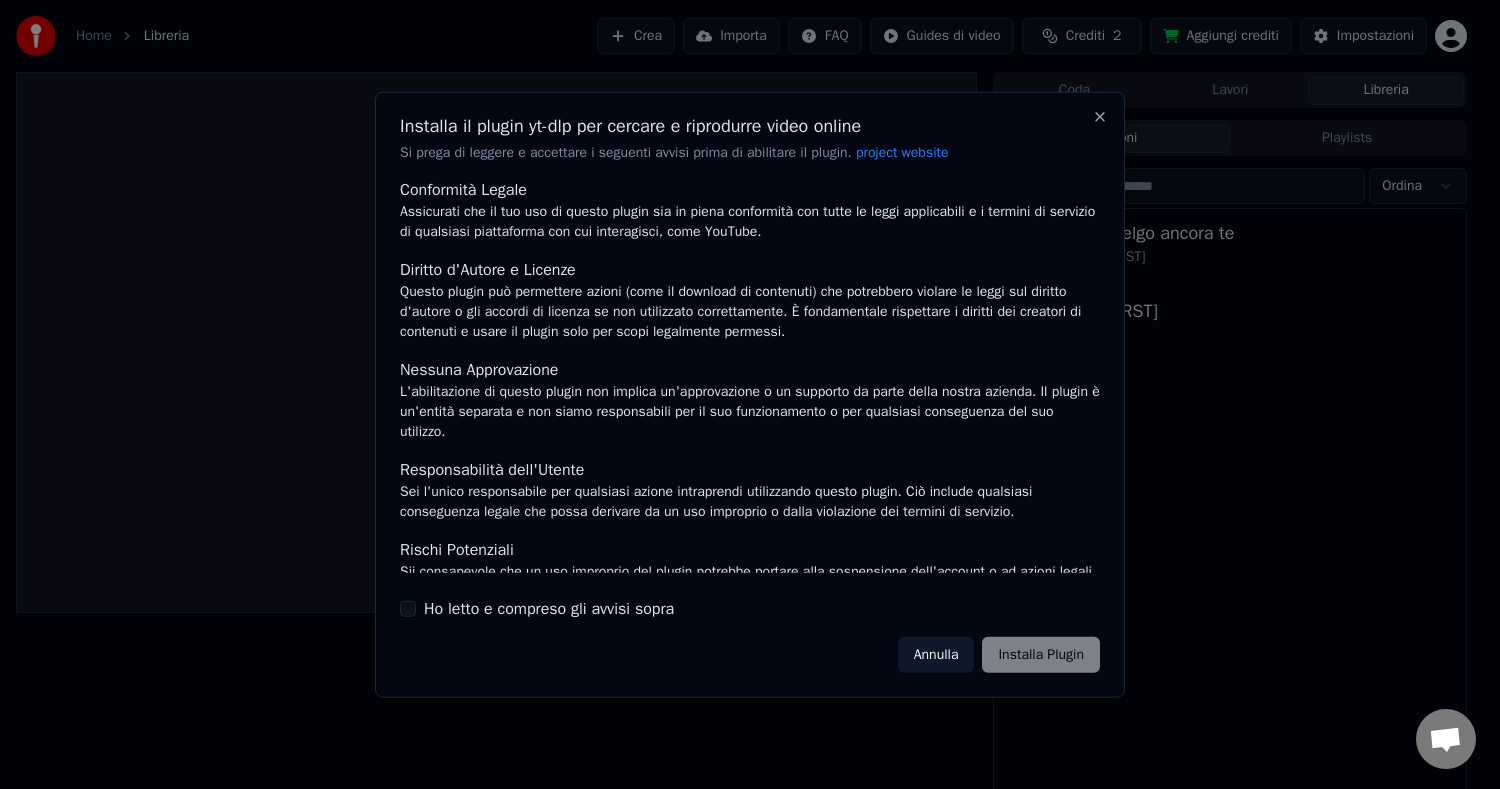 click on "Annulla Installa Plugin" at bounding box center [999, 655] 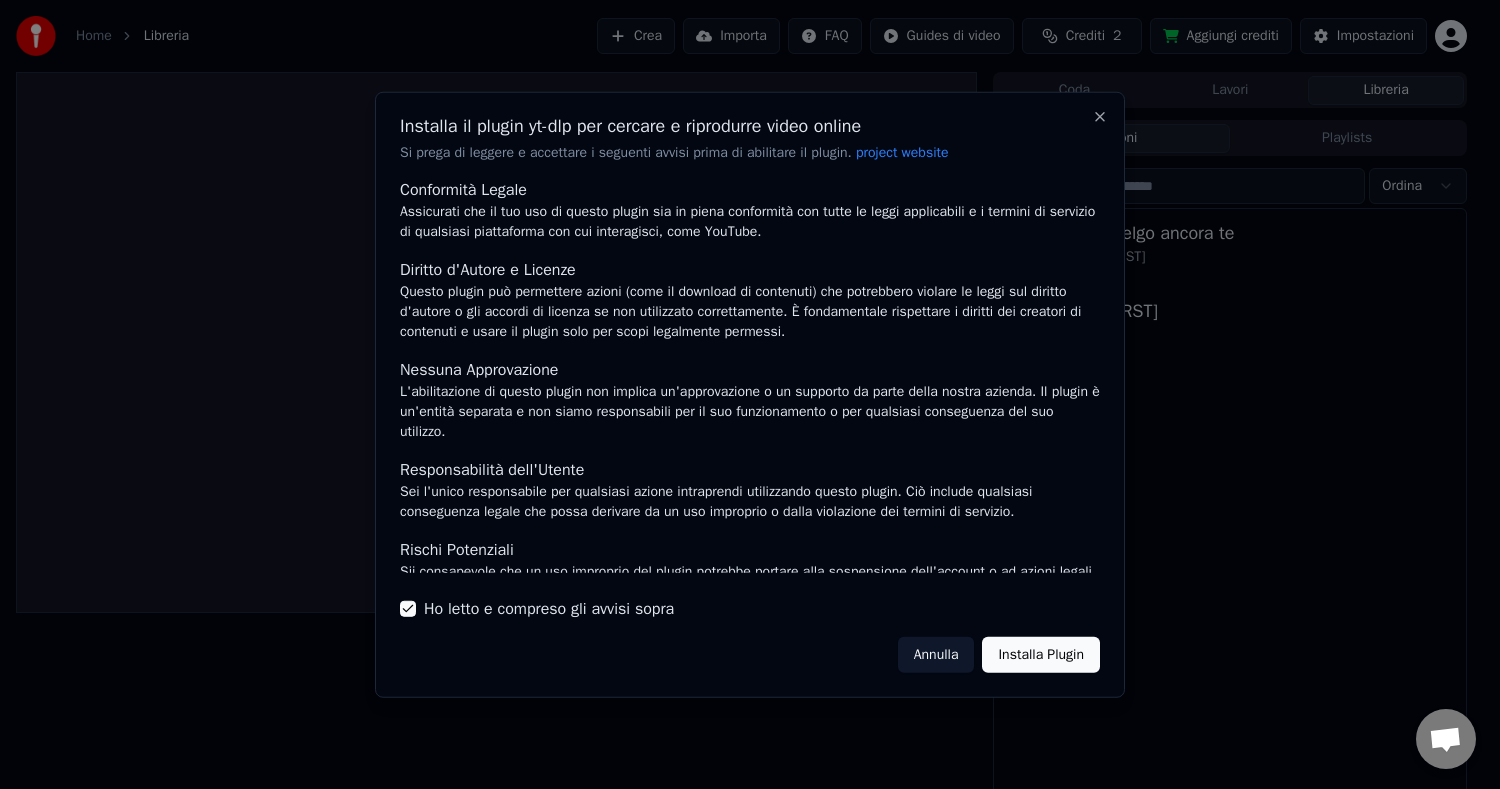 scroll, scrollTop: 109, scrollLeft: 0, axis: vertical 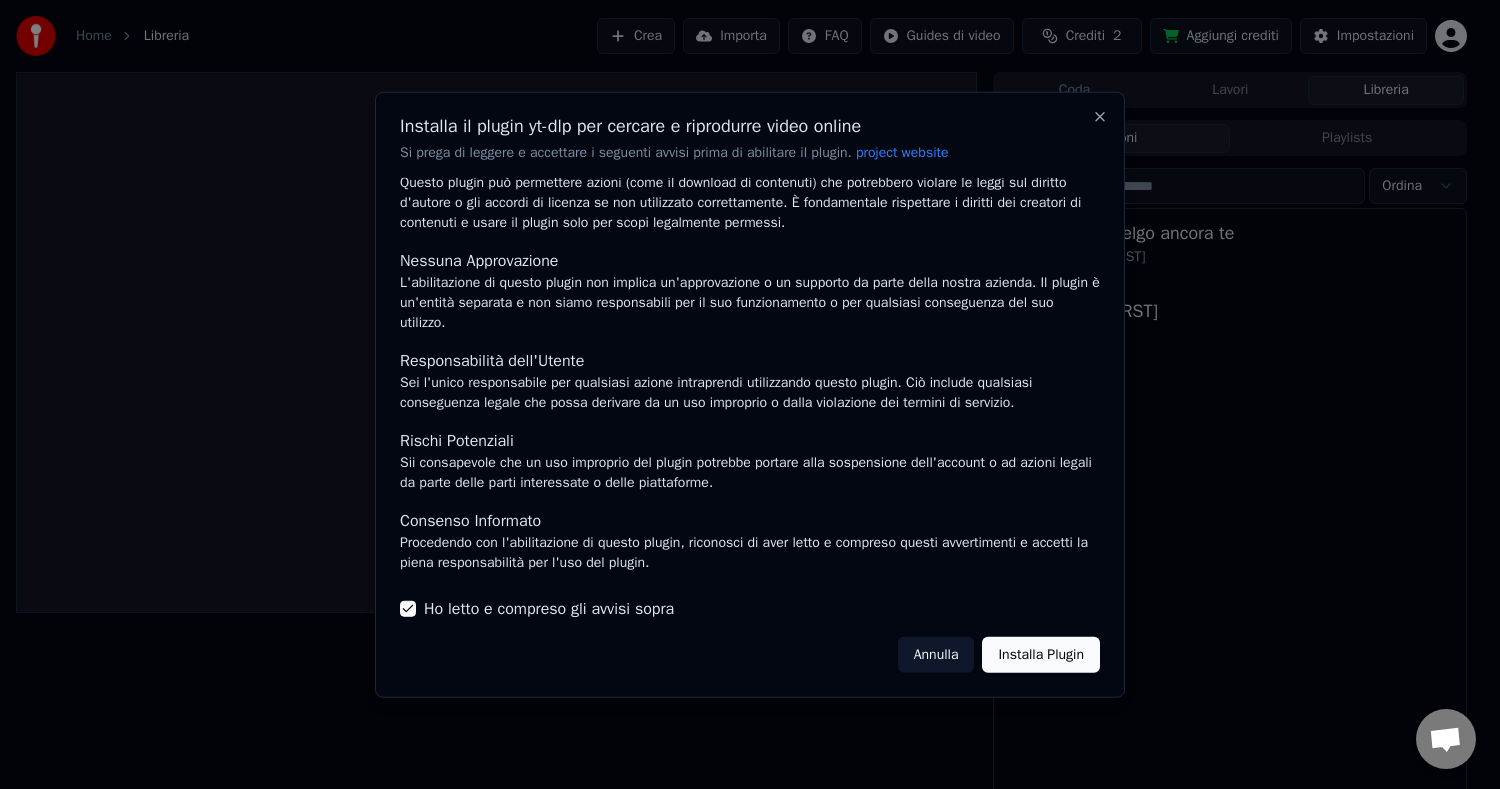 click on "Installa Plugin" at bounding box center [1041, 655] 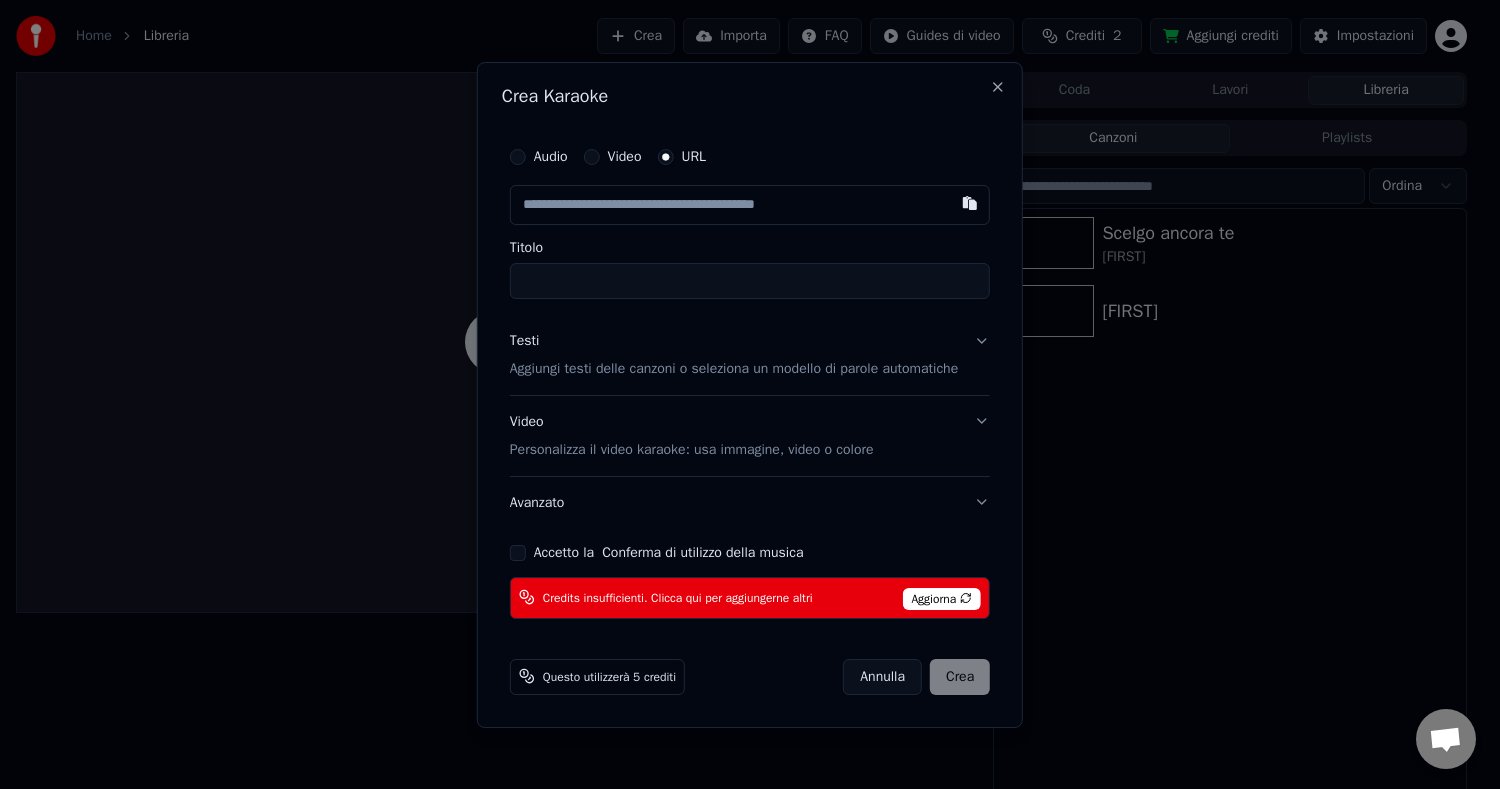 click at bounding box center (750, 205) 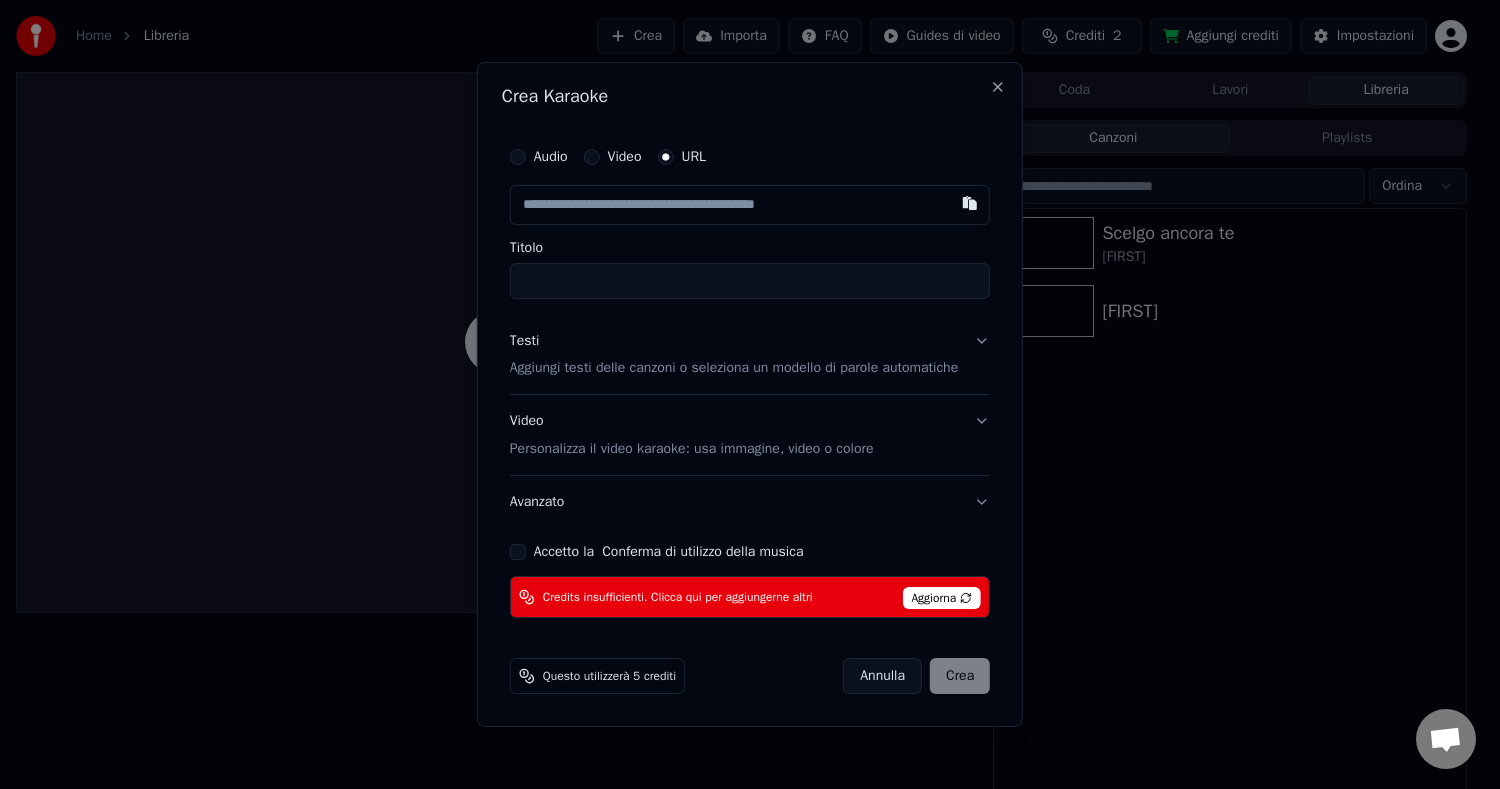 click on "Titolo" at bounding box center (750, 281) 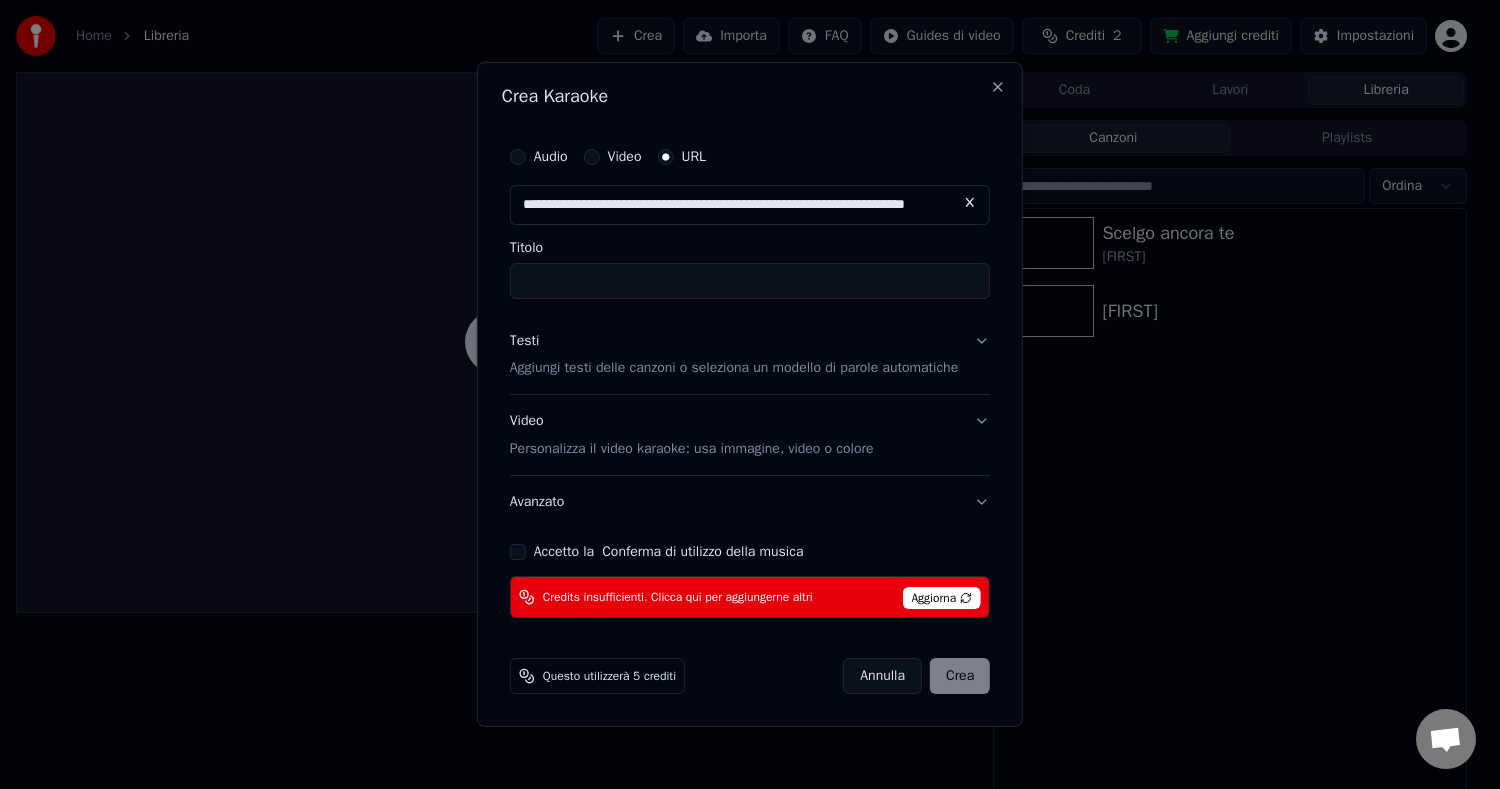 scroll, scrollTop: 0, scrollLeft: 53, axis: horizontal 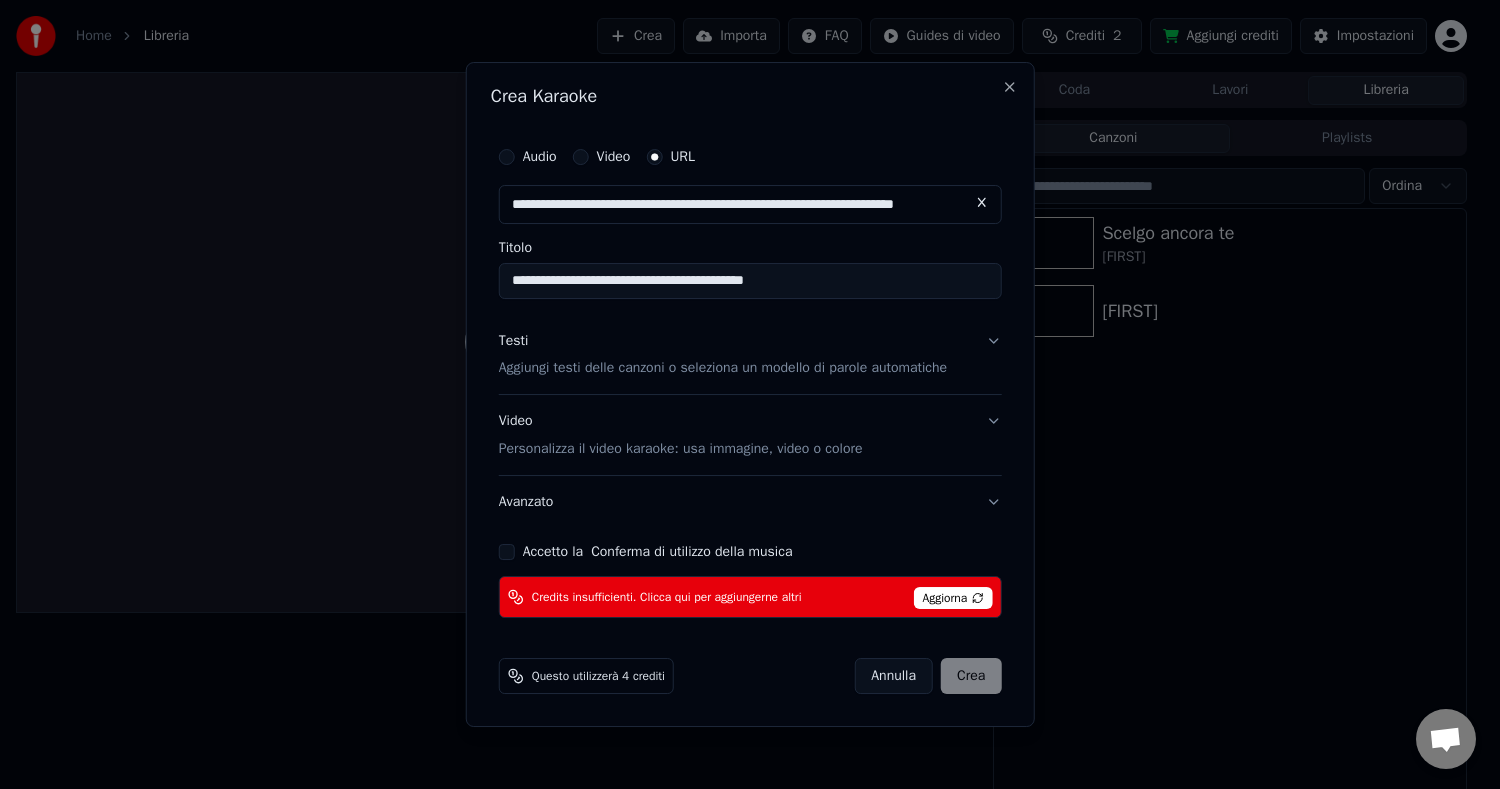 type on "**********" 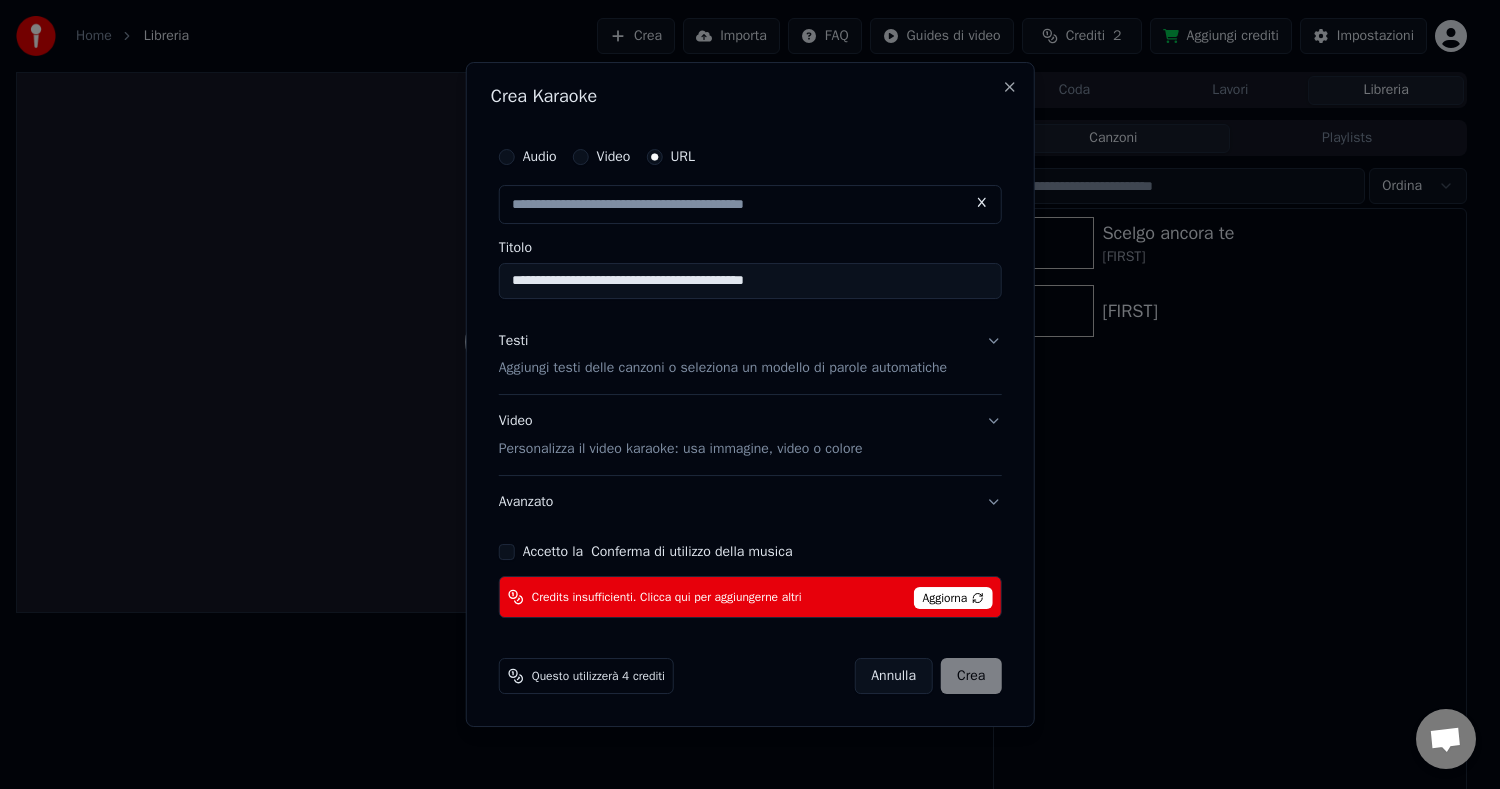 scroll, scrollTop: 0, scrollLeft: 0, axis: both 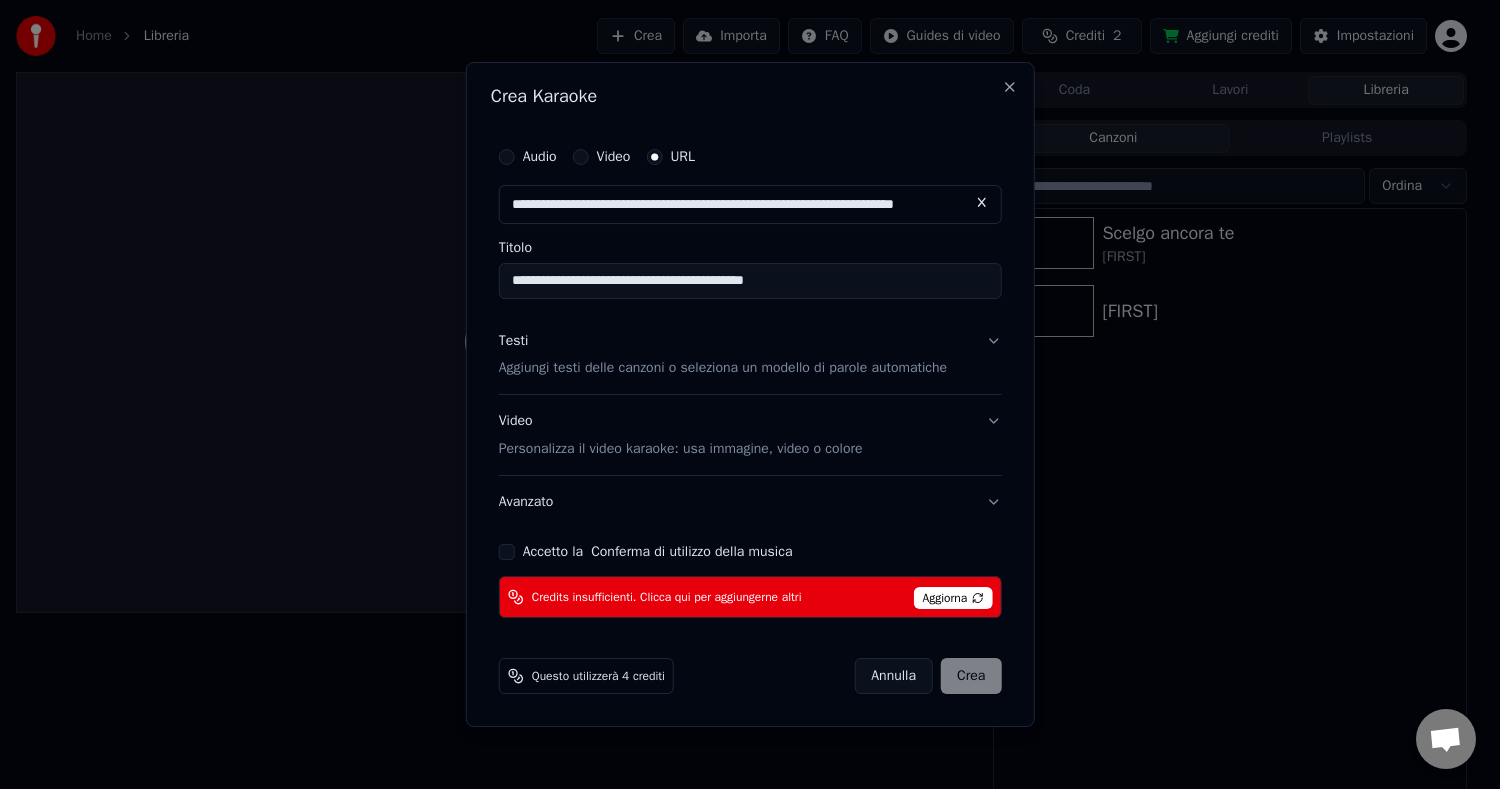 type on "**********" 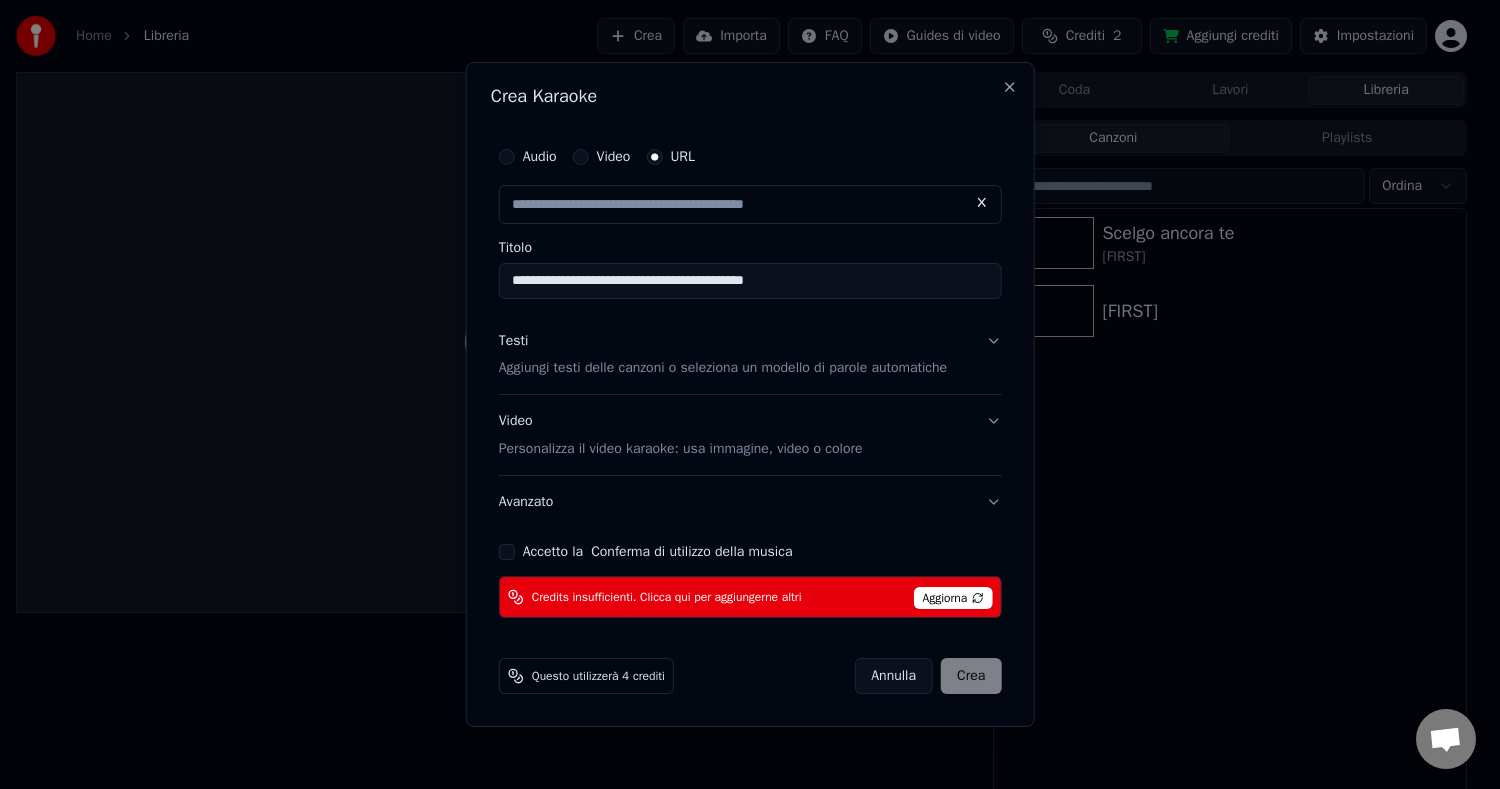 scroll, scrollTop: 0, scrollLeft: 0, axis: both 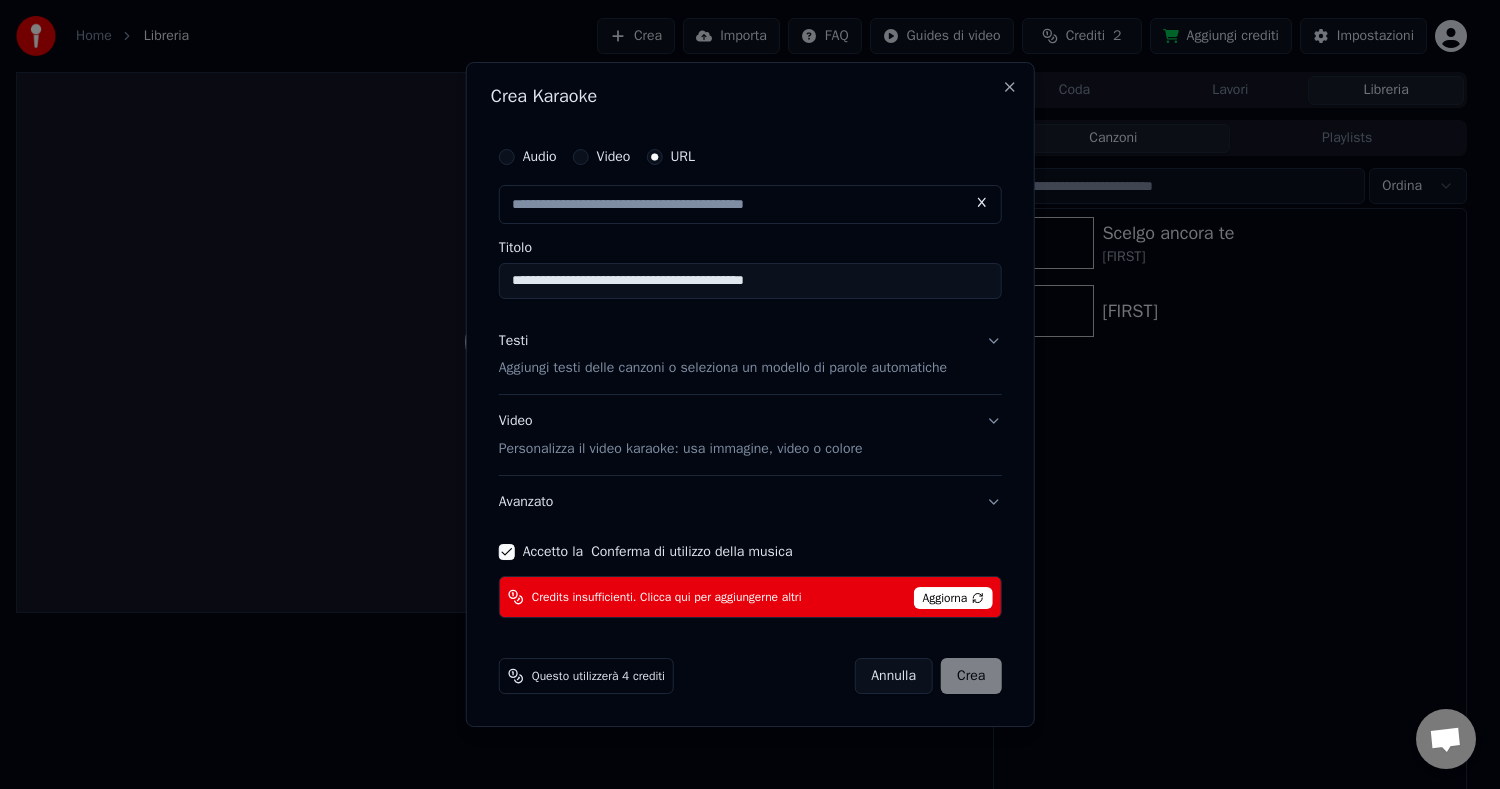 click on "Annulla Crea" at bounding box center [927, 676] 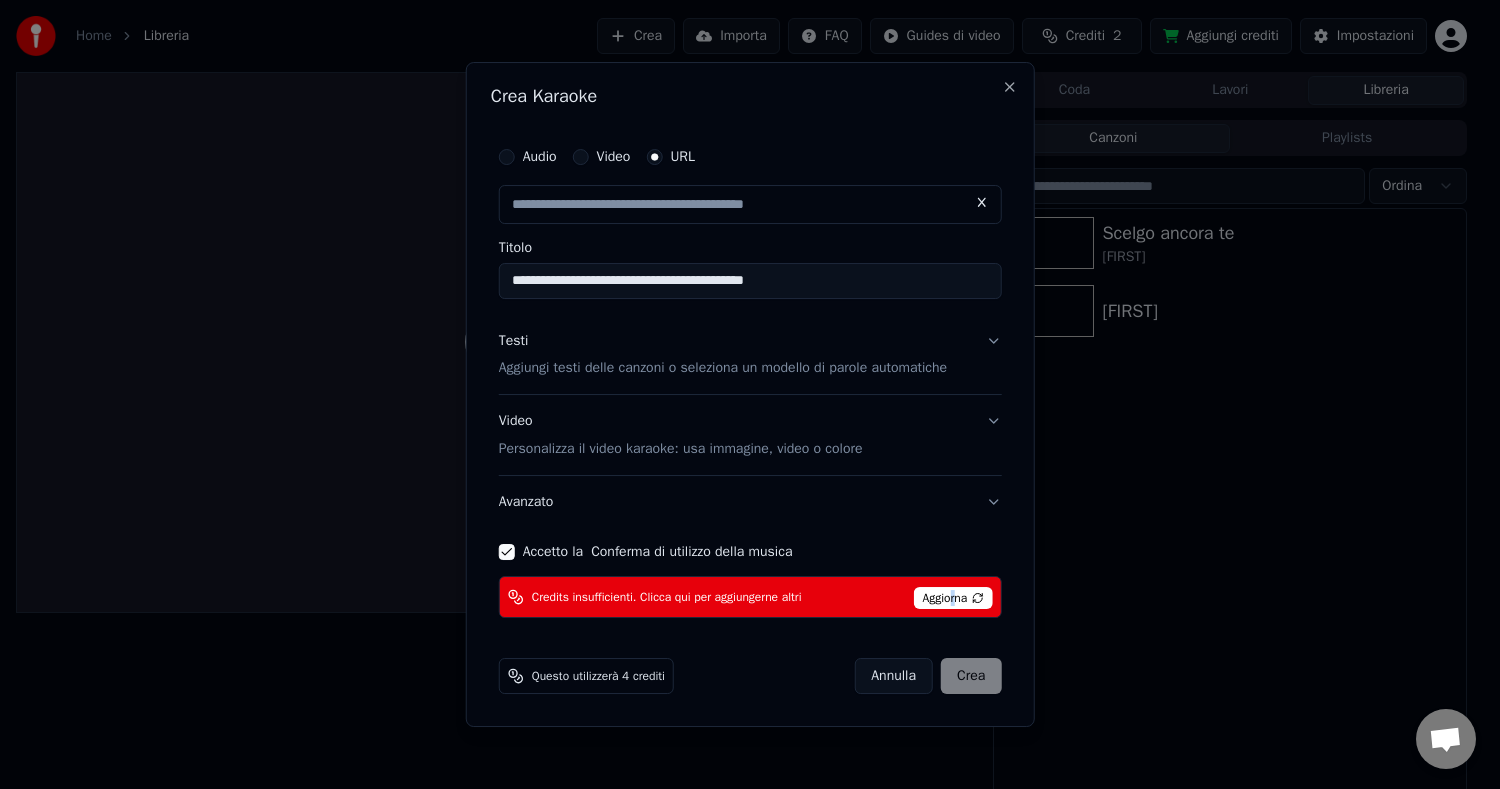 click on "Aggiorna" at bounding box center (952, 598) 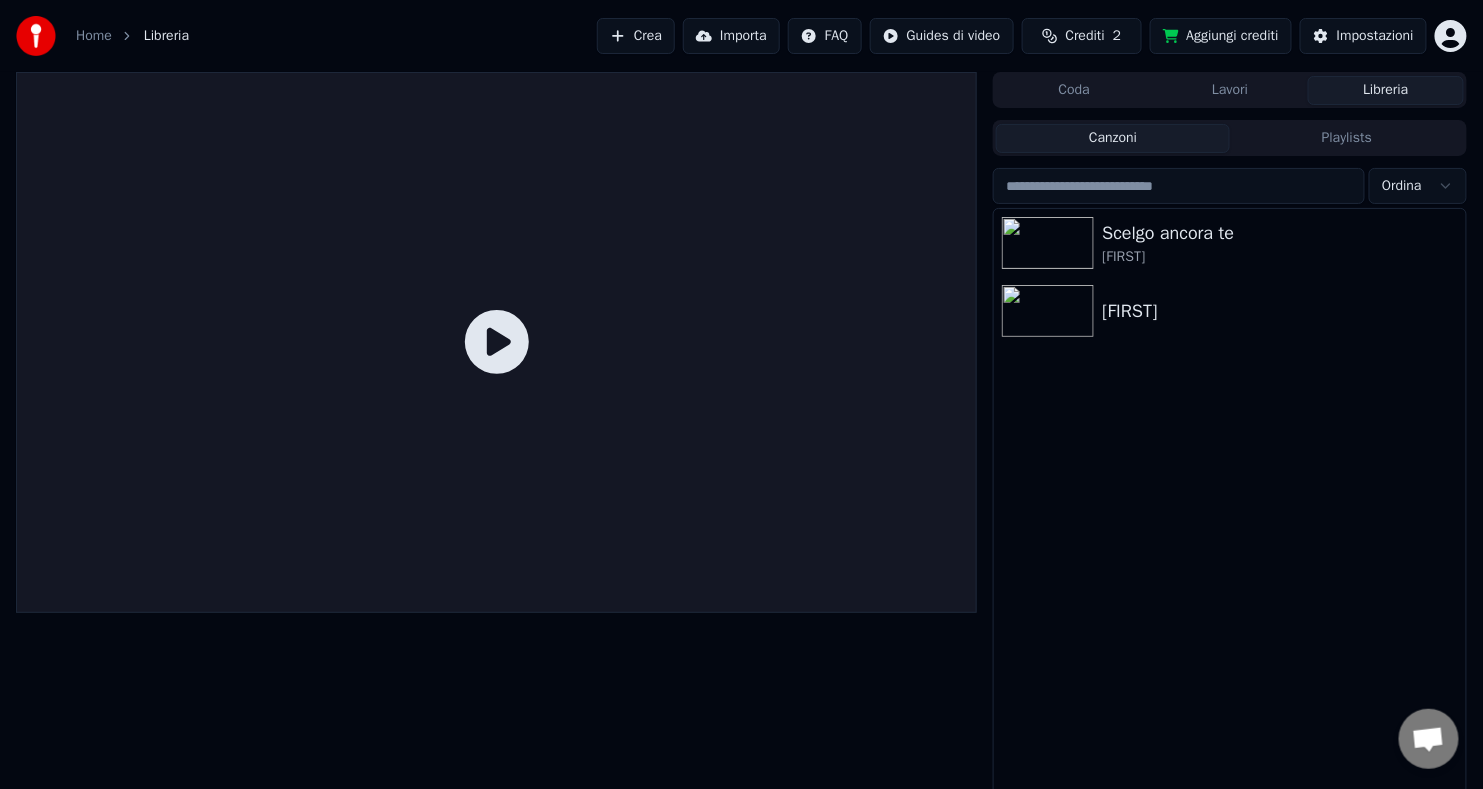 click on "Crea" at bounding box center (636, 36) 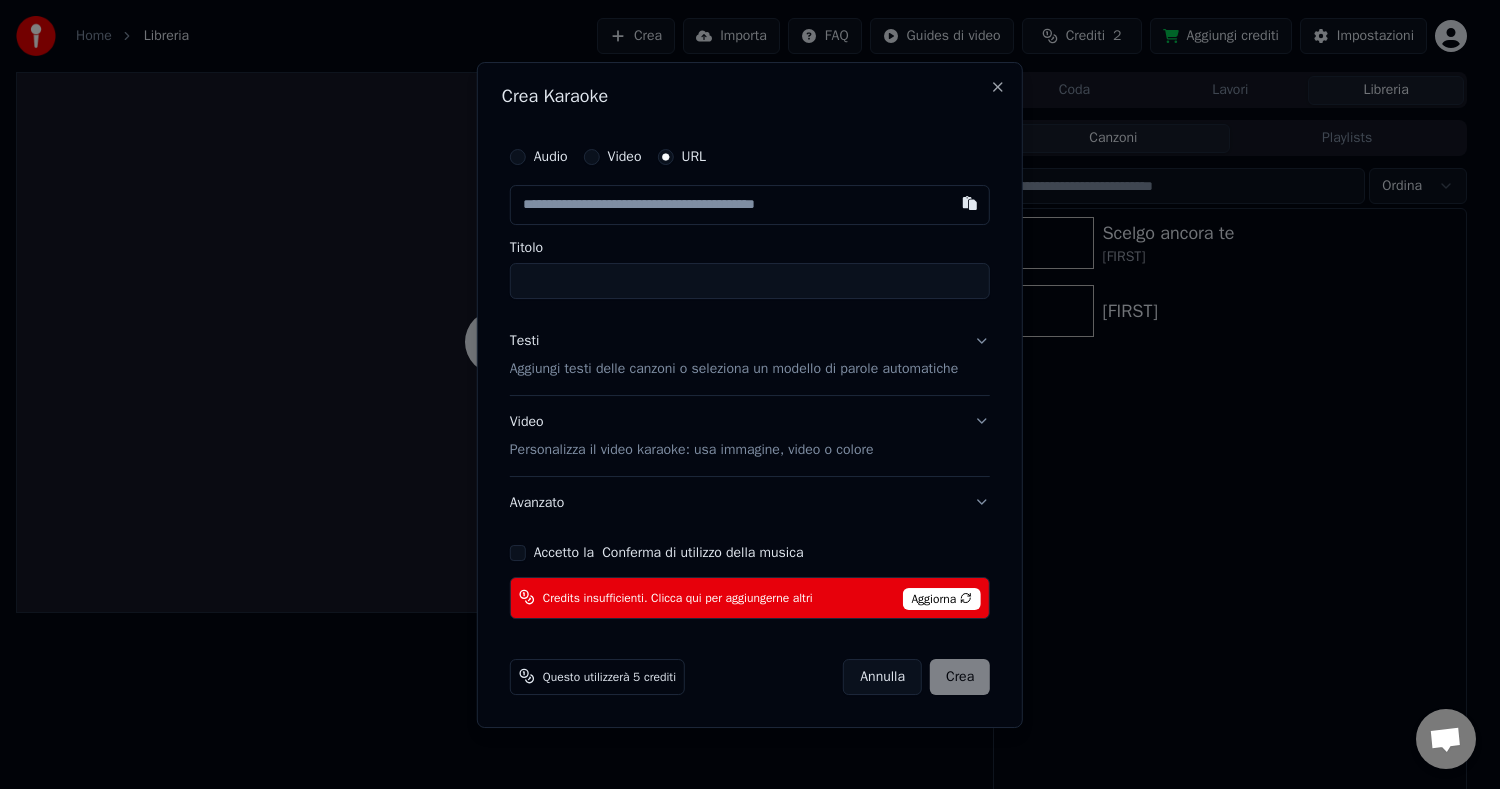 click on "Video" at bounding box center (625, 157) 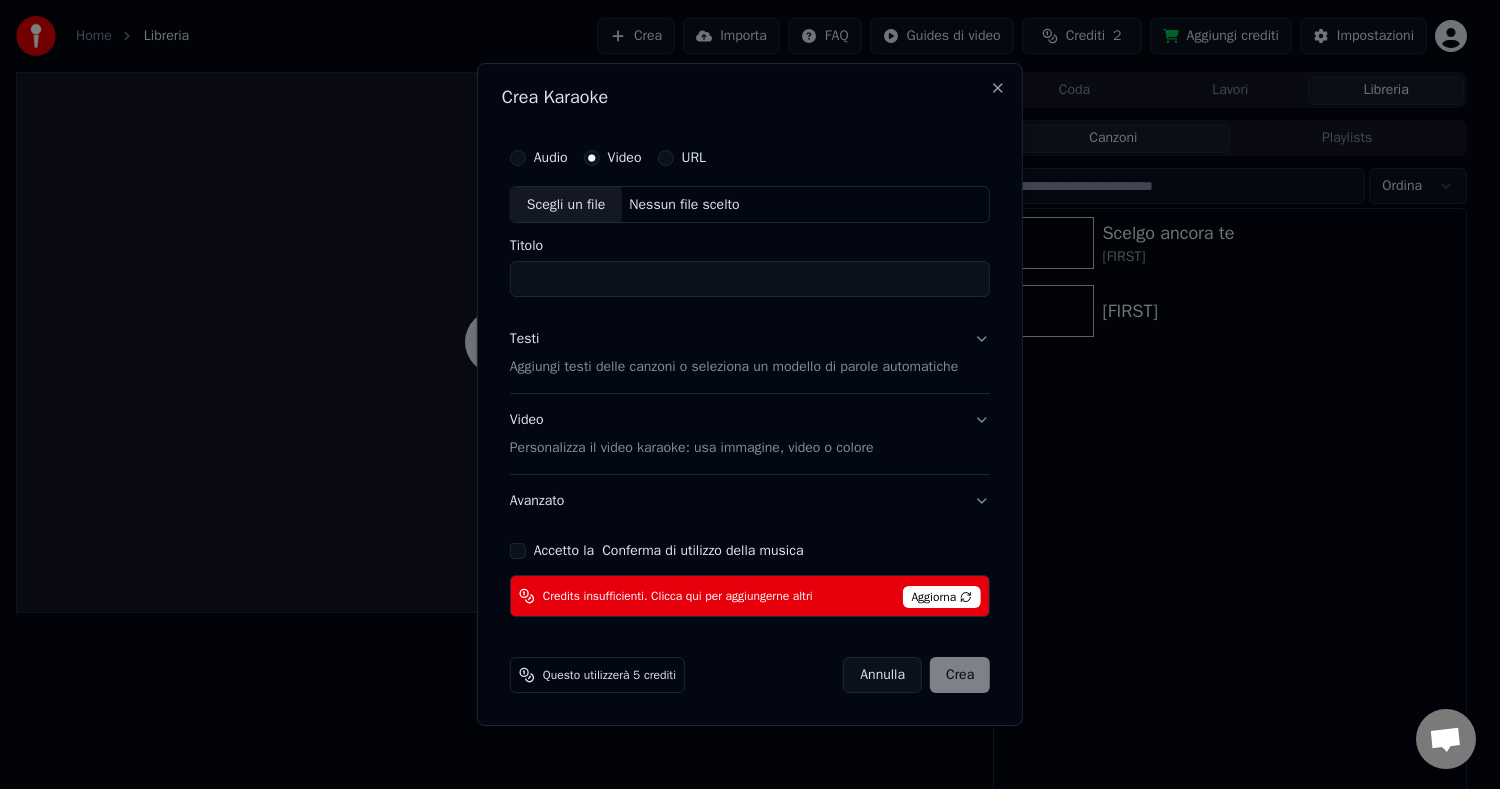 click on "Nessun file scelto" at bounding box center (684, 205) 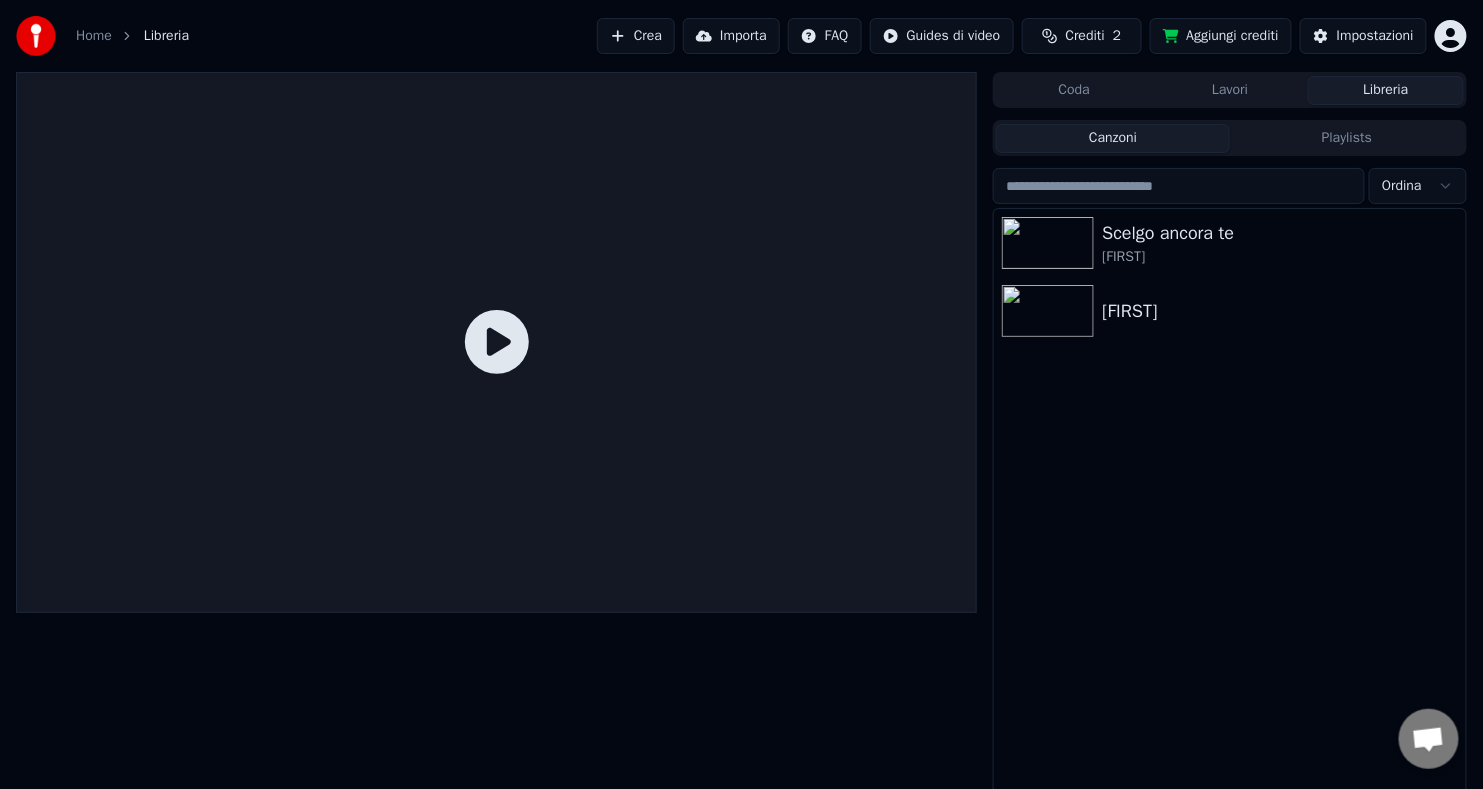 click on "Importa" at bounding box center (731, 36) 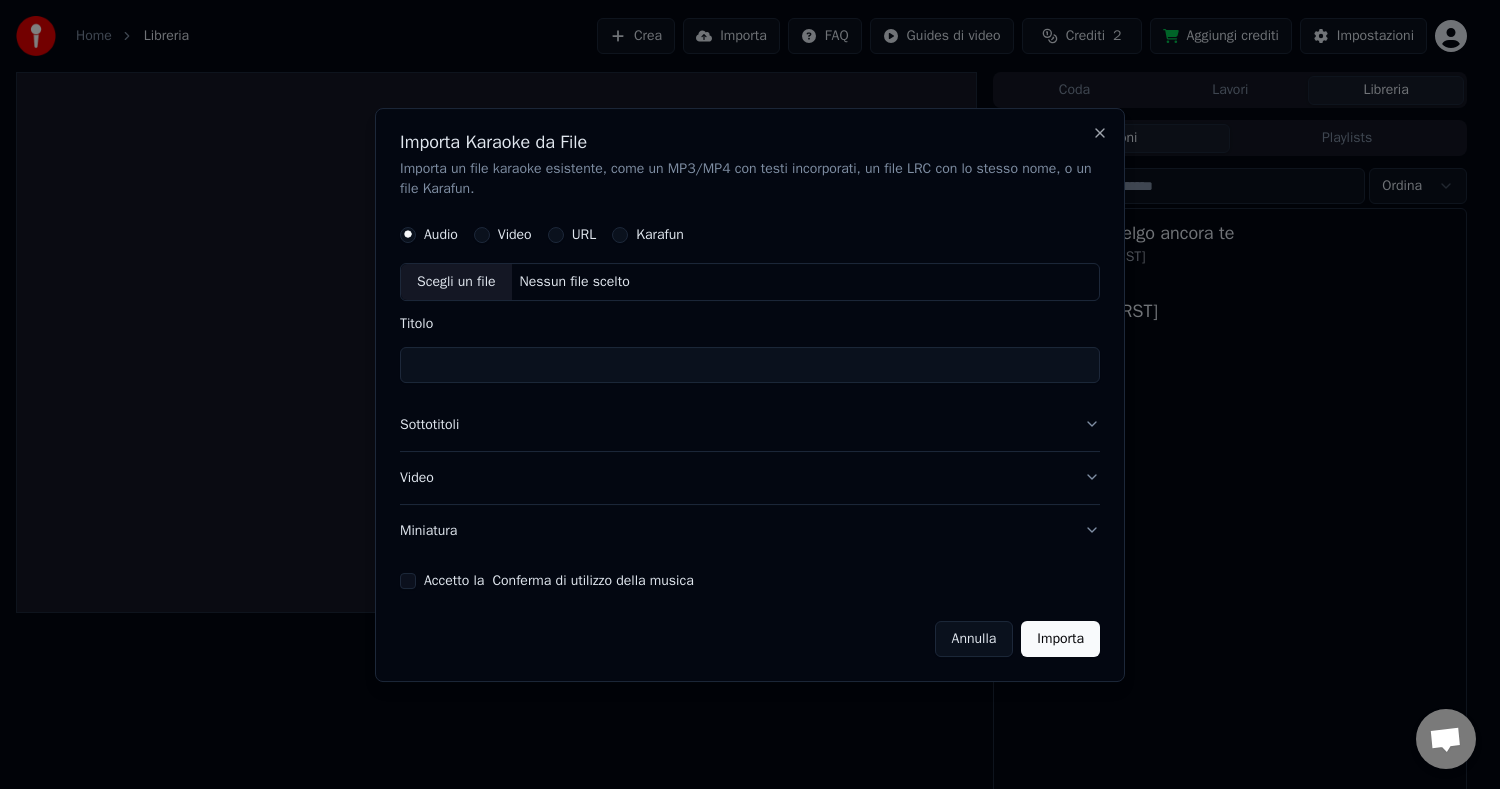 click on "Video" at bounding box center [515, 235] 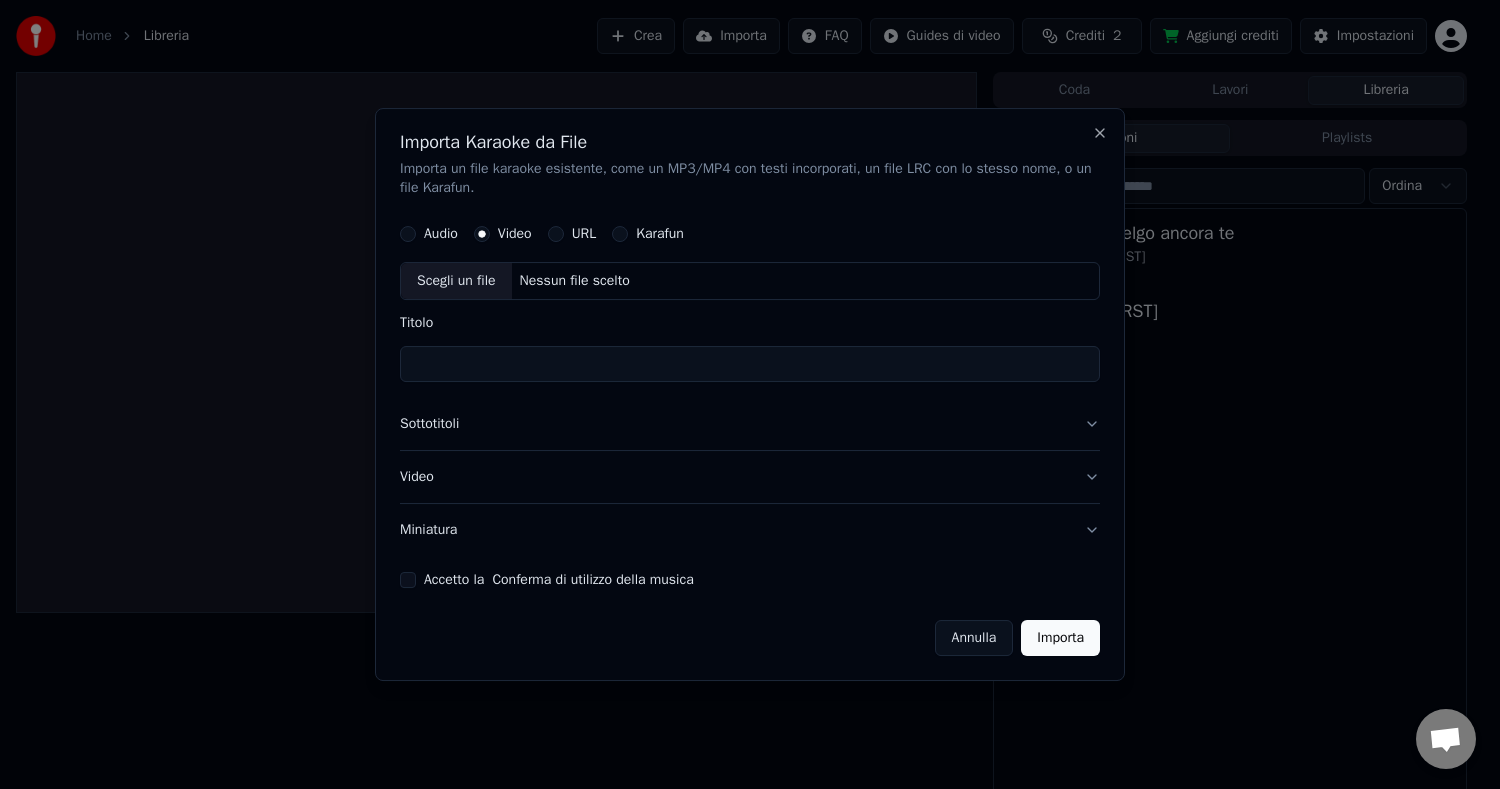 click on "URL" at bounding box center [584, 235] 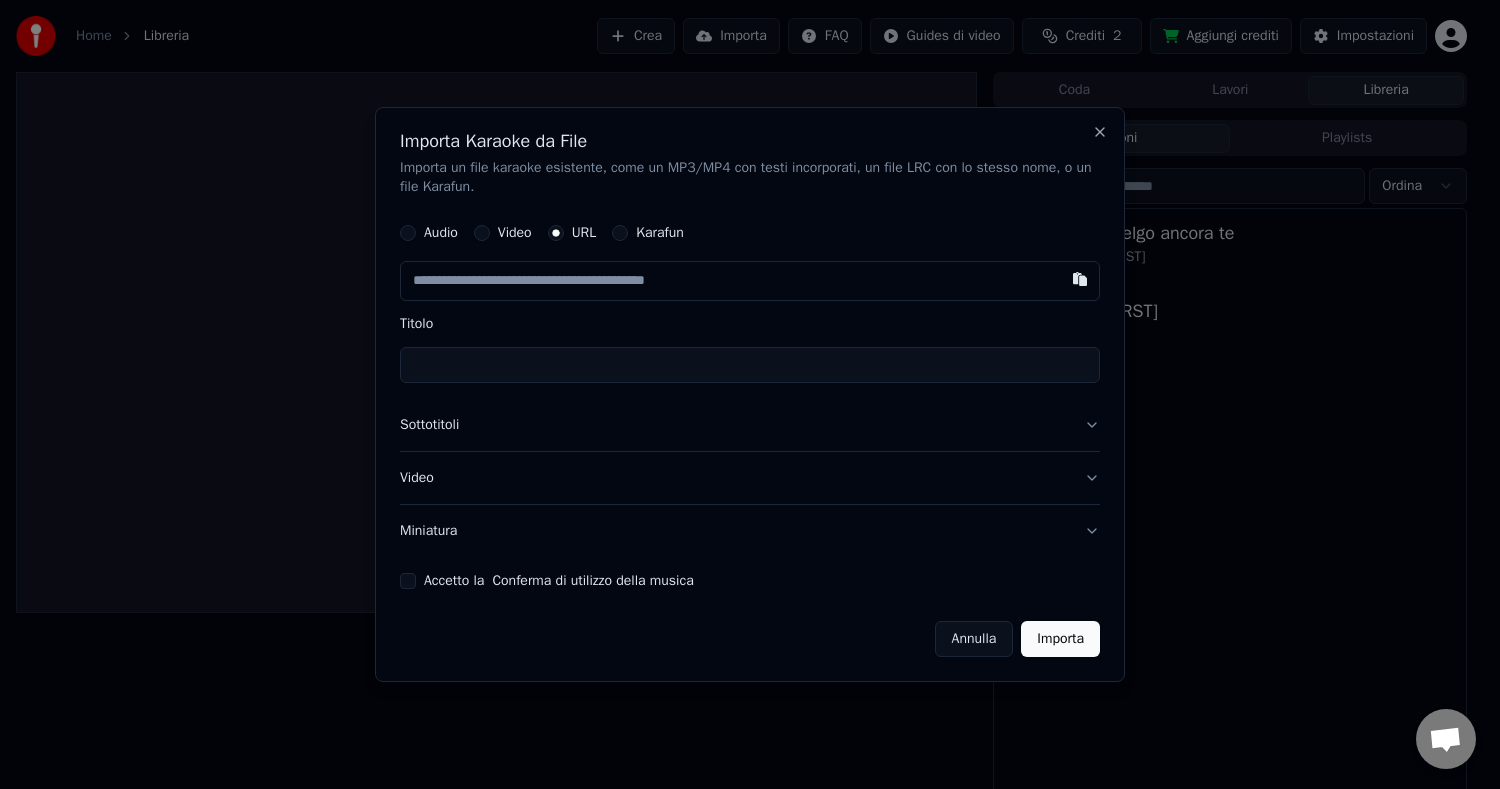 click at bounding box center [750, 282] 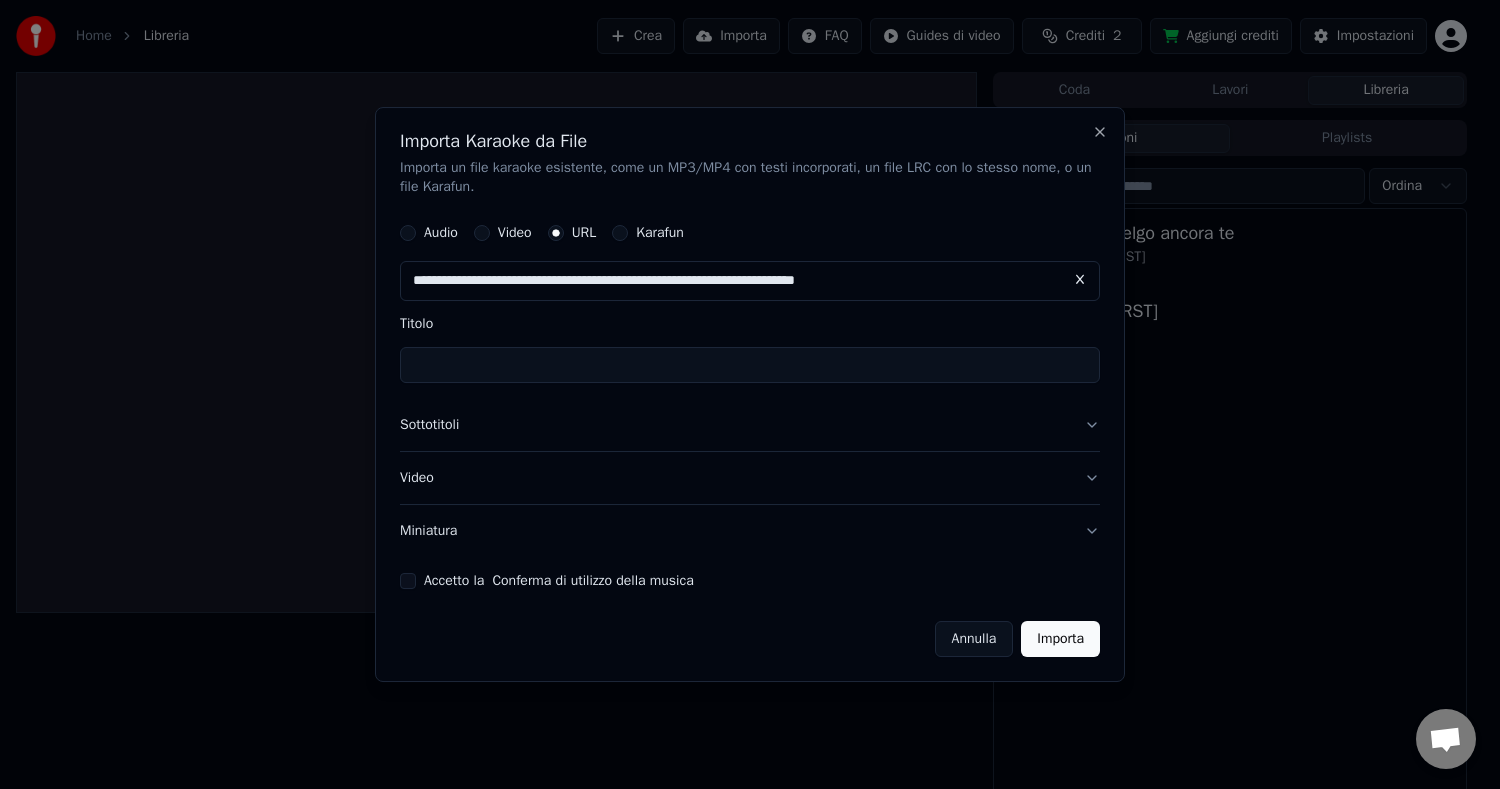 type on "**********" 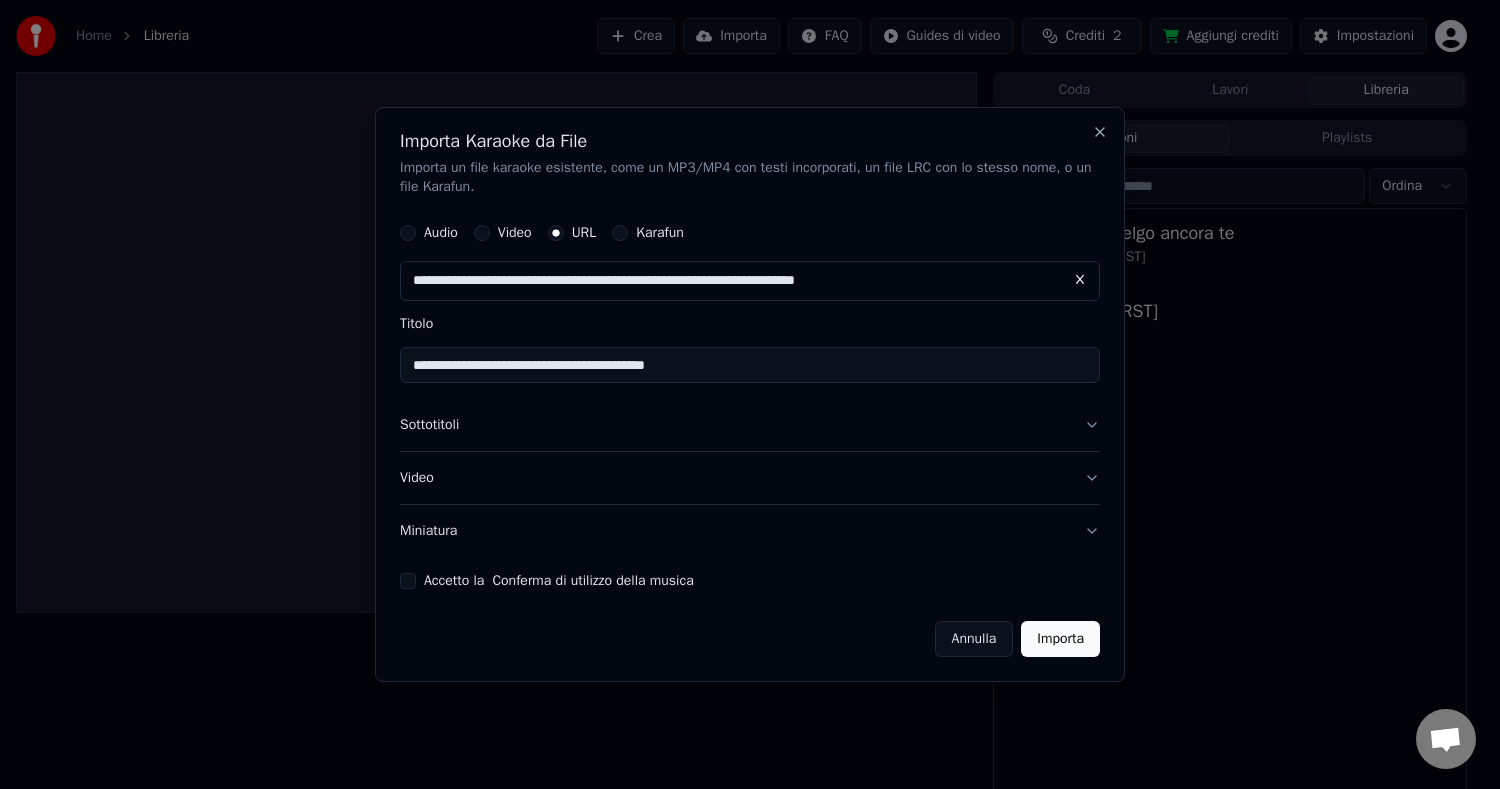 type on "**********" 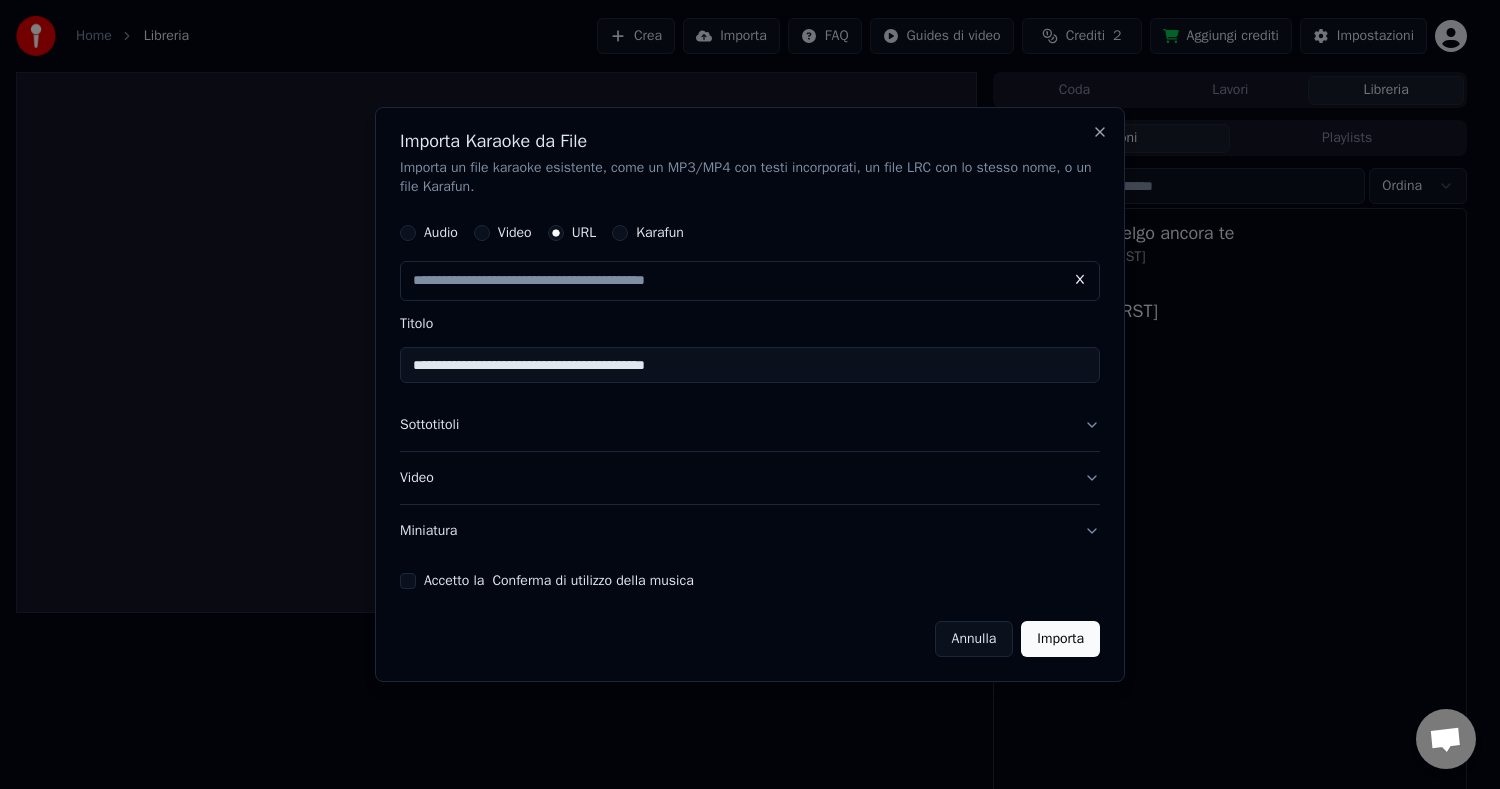 click on "Accetto la   Conferma di utilizzo della musica" at bounding box center [408, 581] 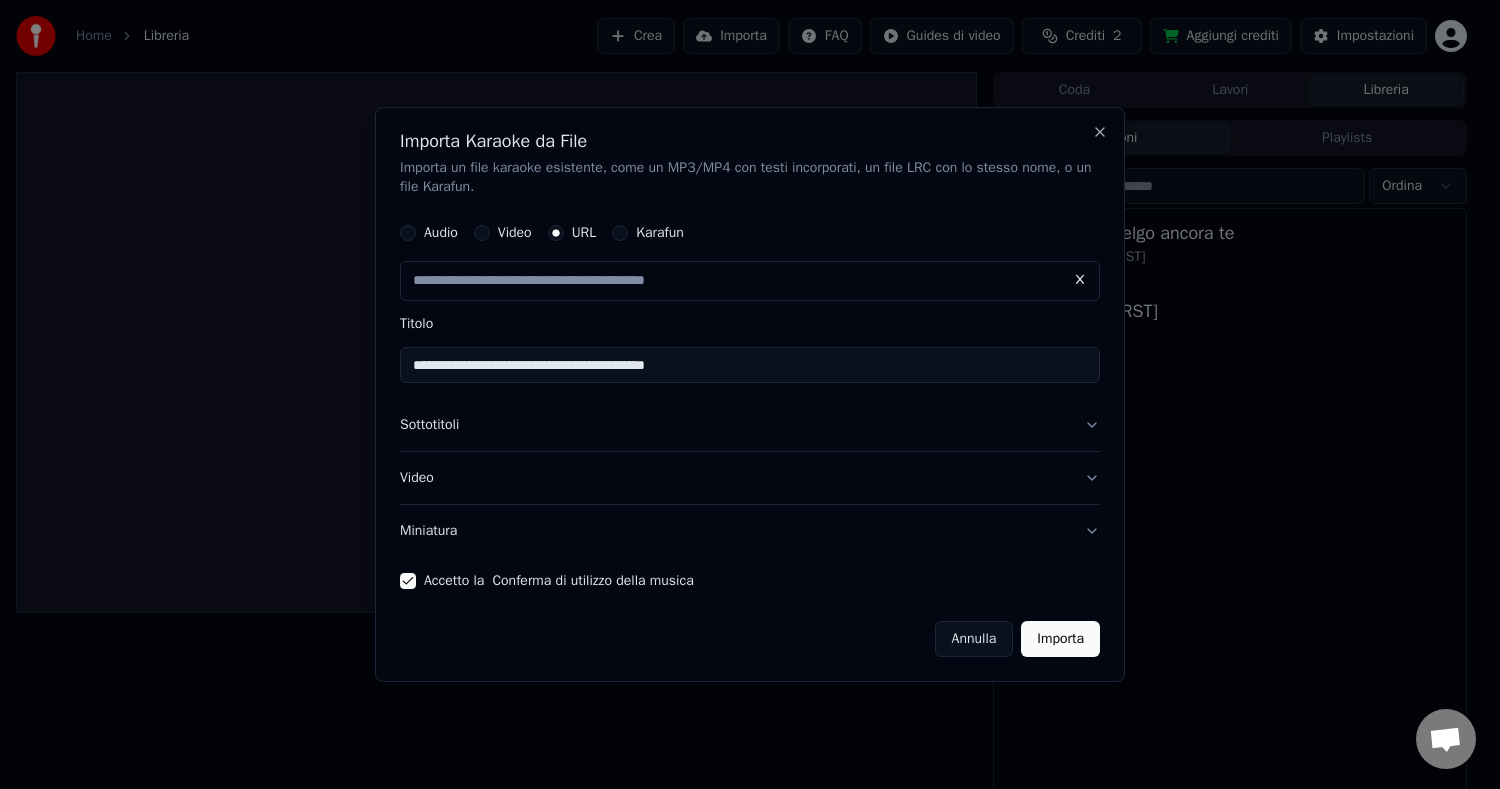 click on "Importa" at bounding box center [1060, 639] 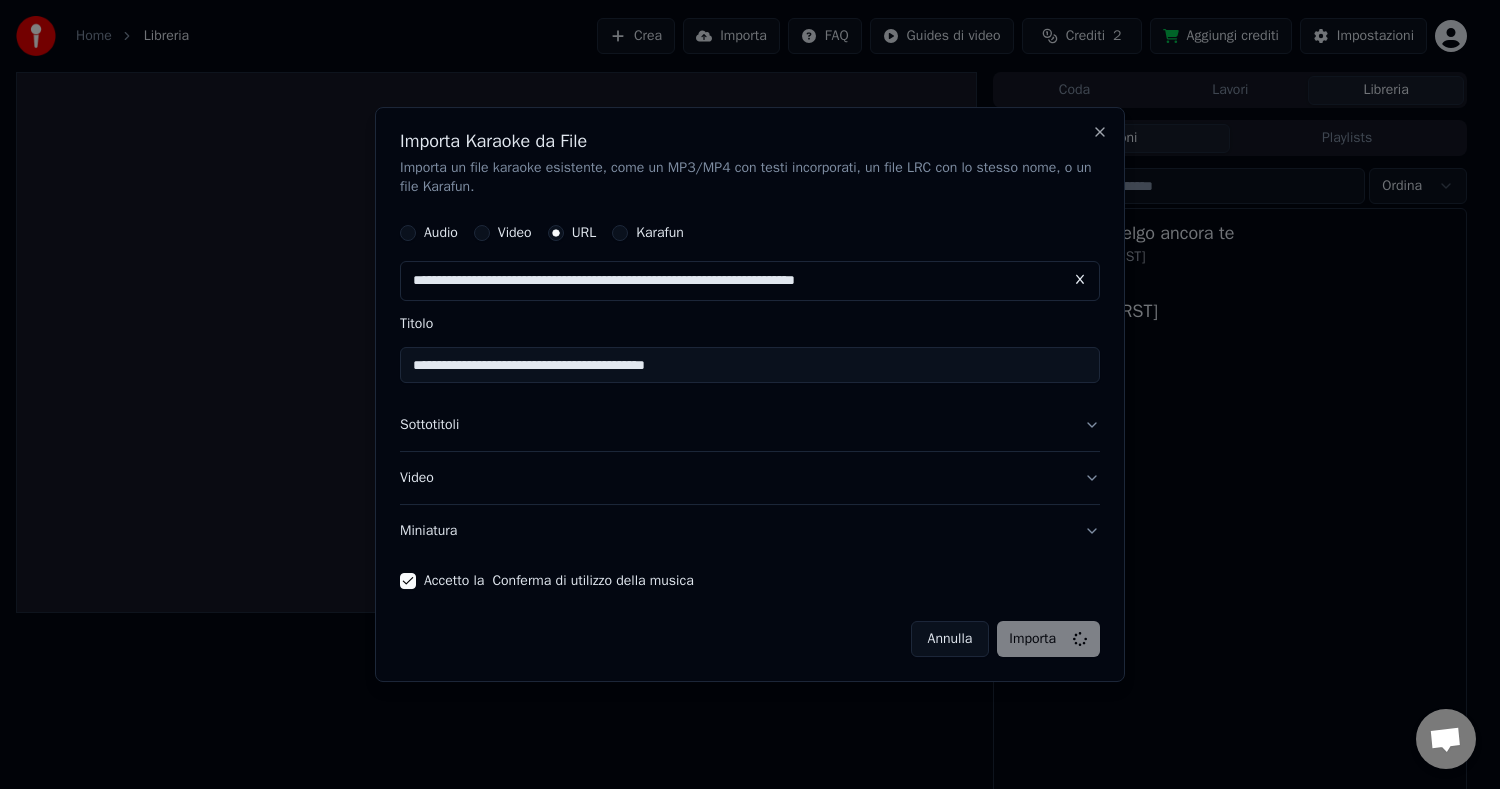 type 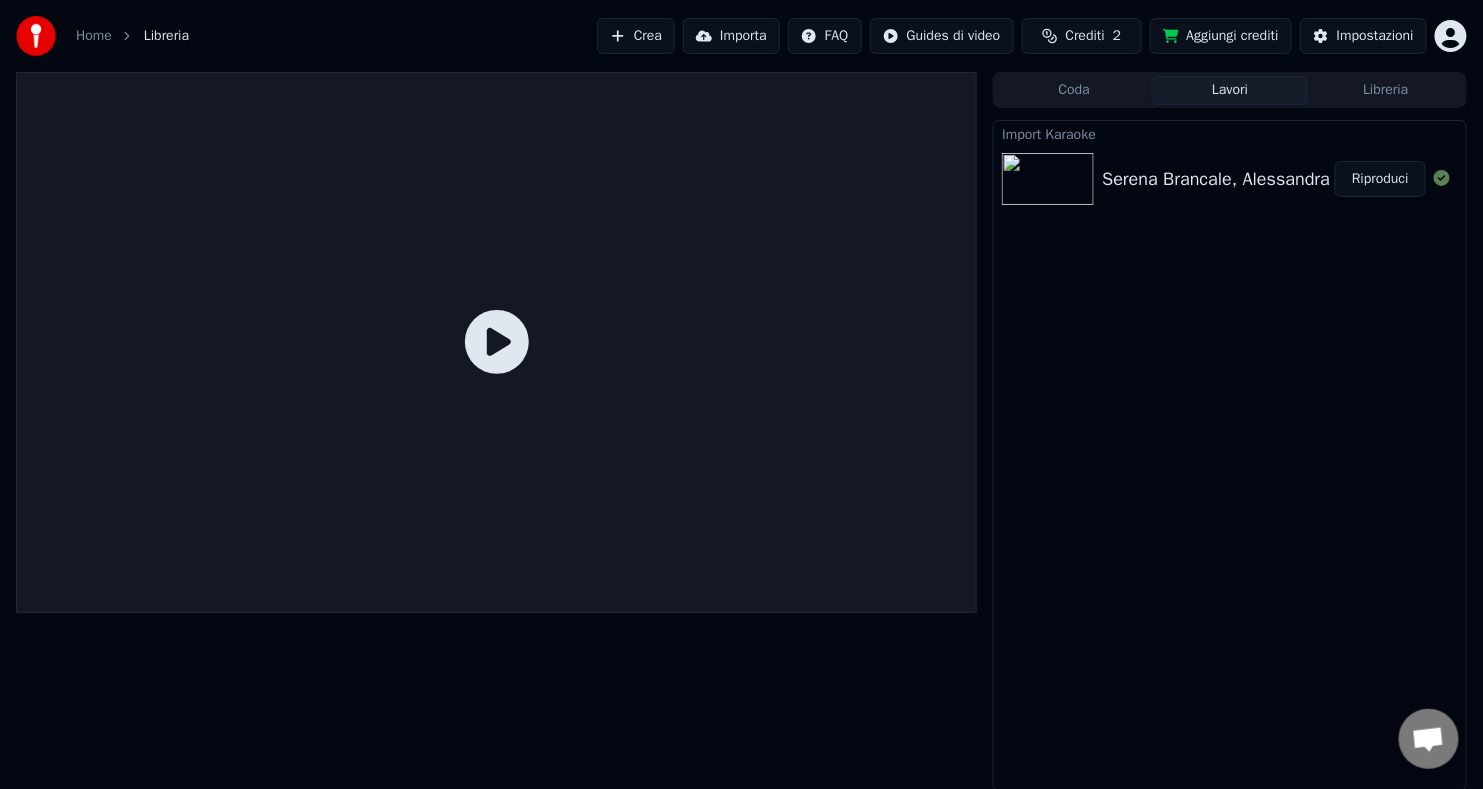 click at bounding box center (1048, 179) 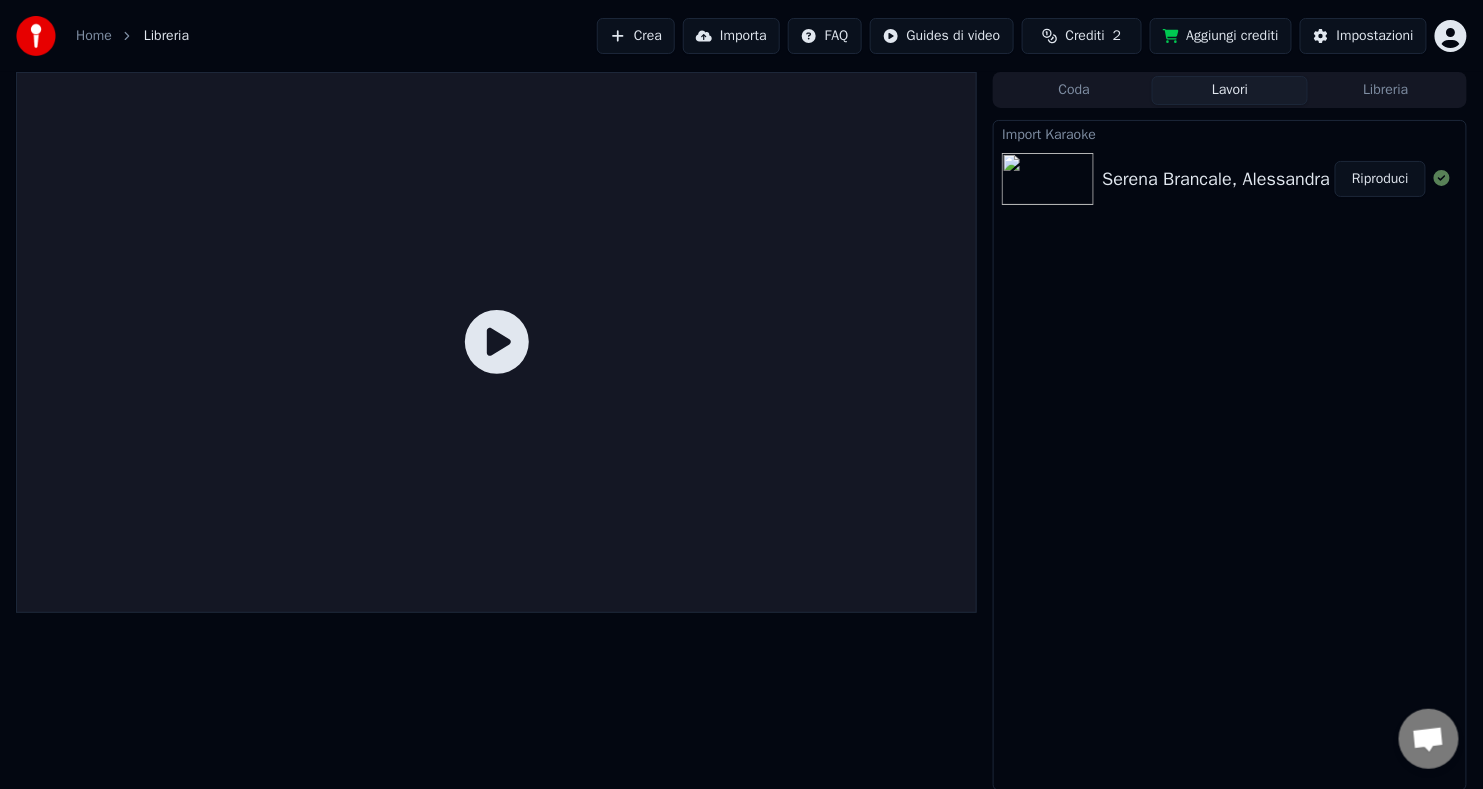 click on "Riproduci" at bounding box center (1380, 179) 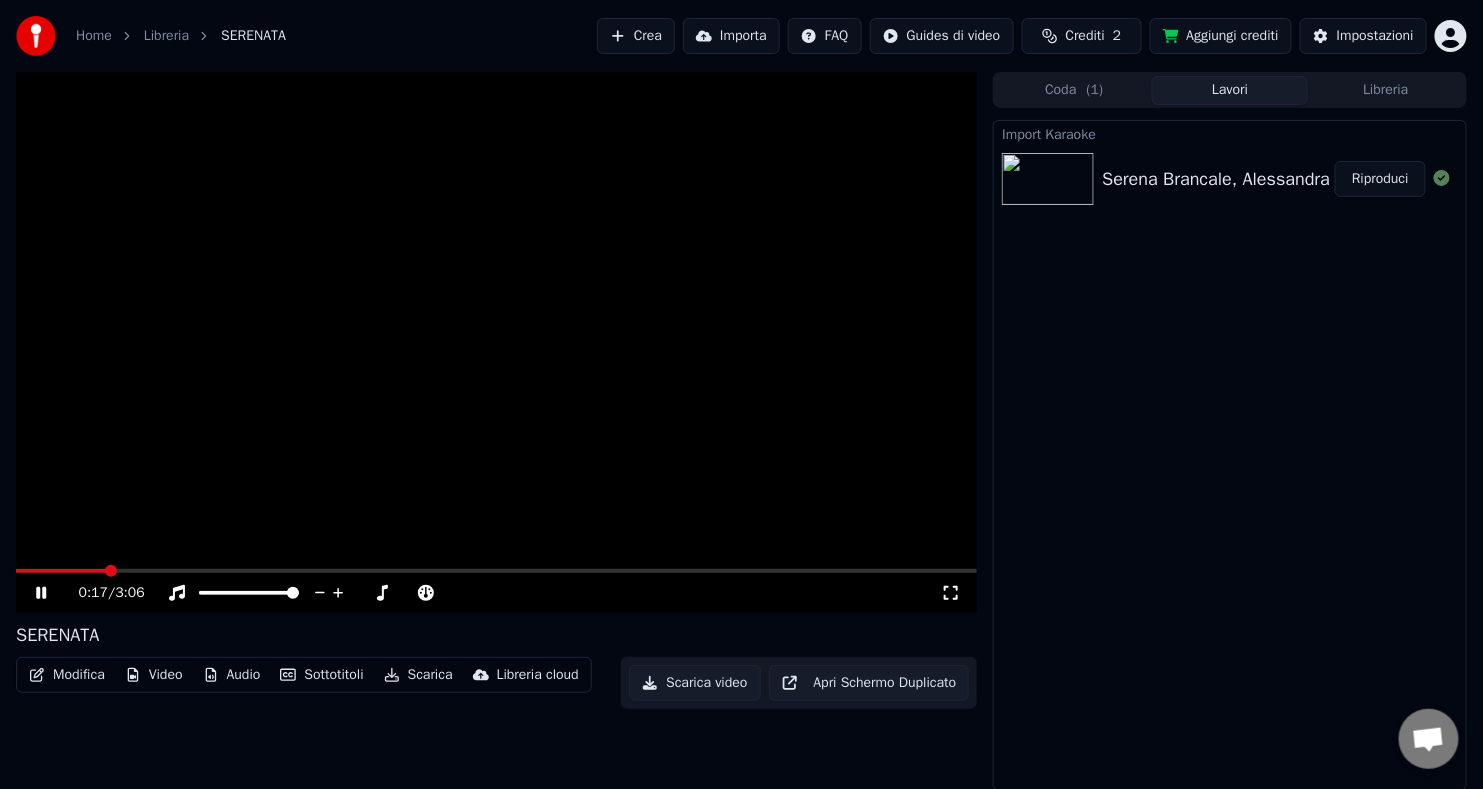 drag, startPoint x: 1100, startPoint y: 425, endPoint x: 1093, endPoint y: 378, distance: 47.518417 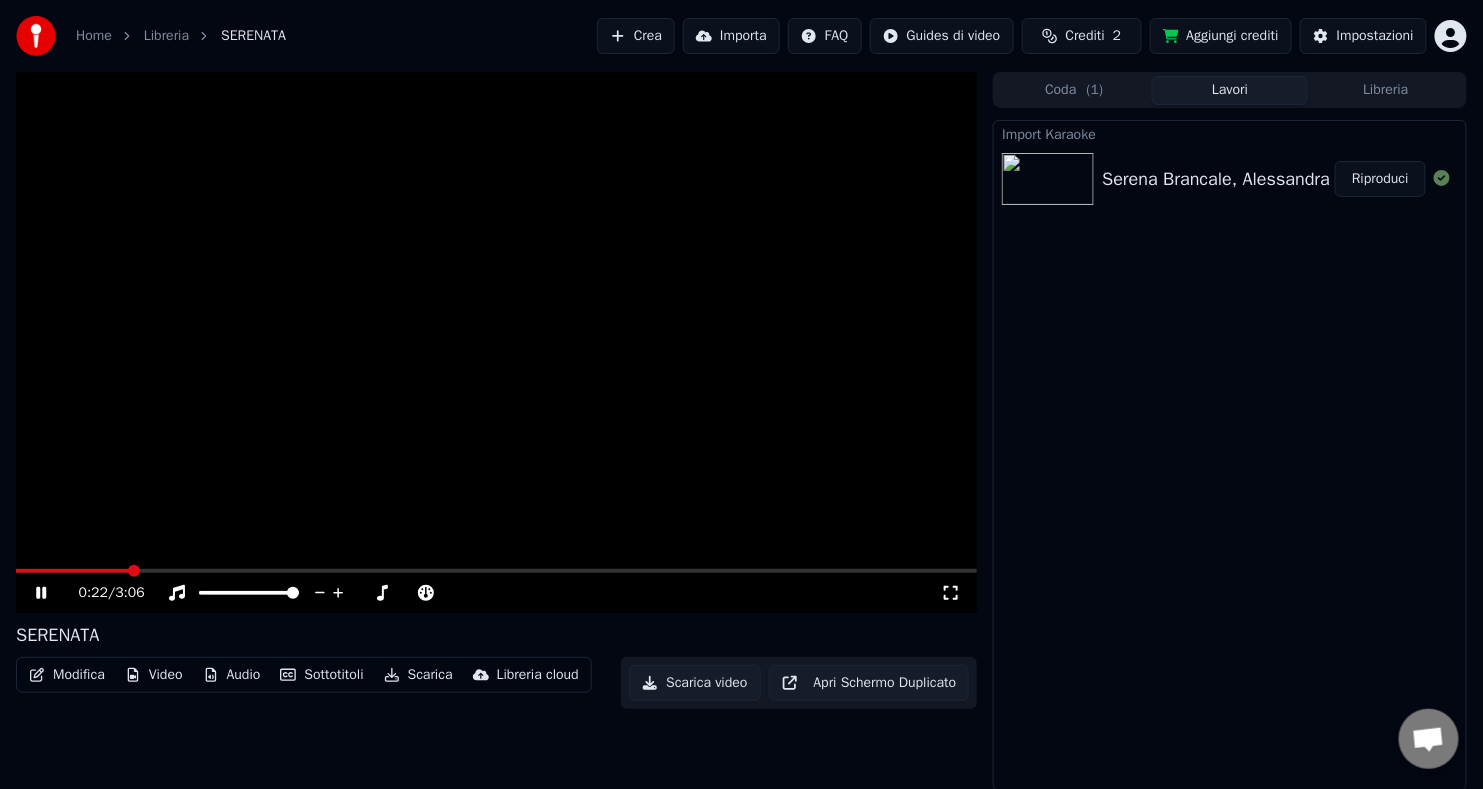 click on "Riproduci" at bounding box center [1380, 179] 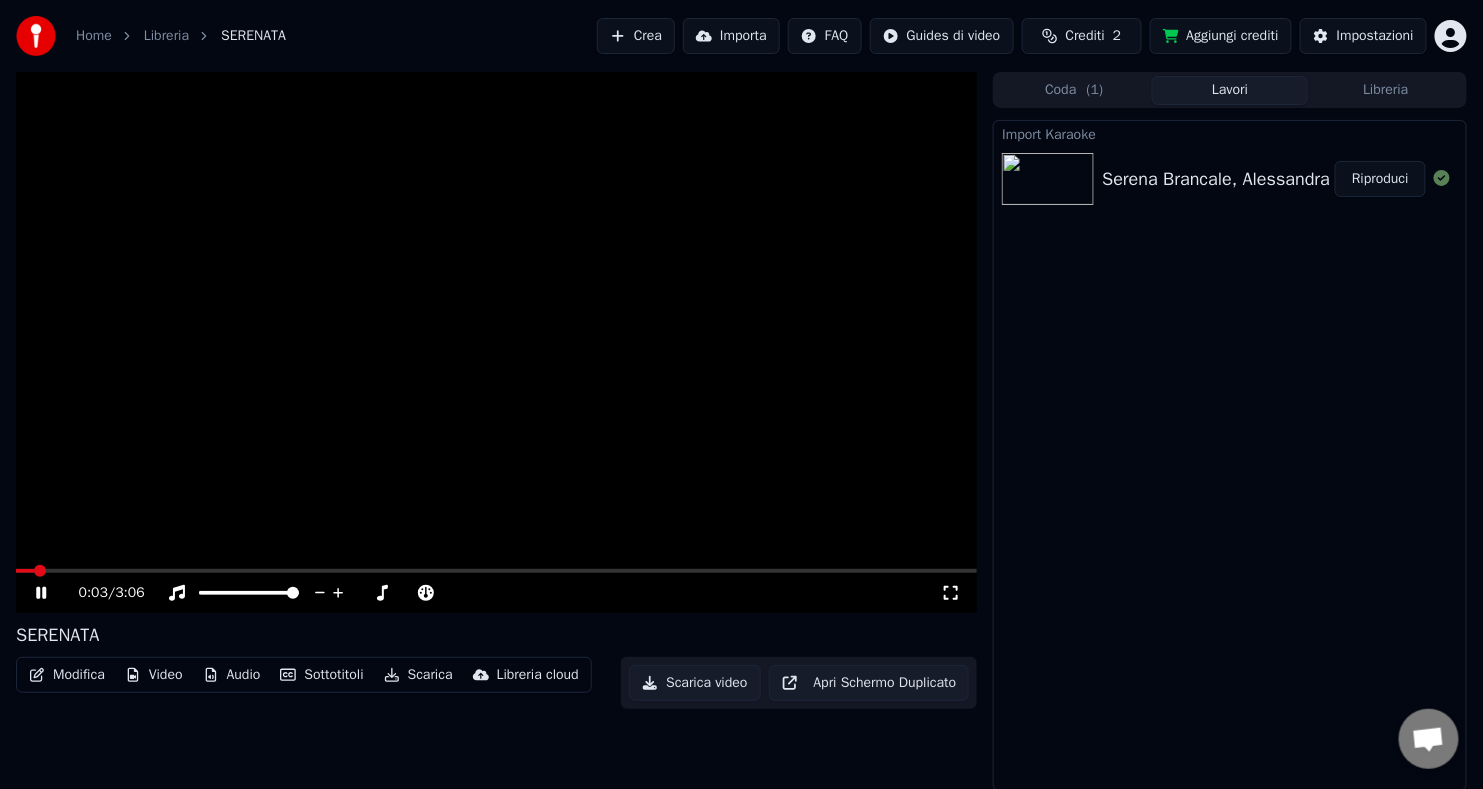 click on "Import Karaoke Serena Brancale, Alessandra Amoroso - SERENATA Riproduci" at bounding box center [1230, 455] 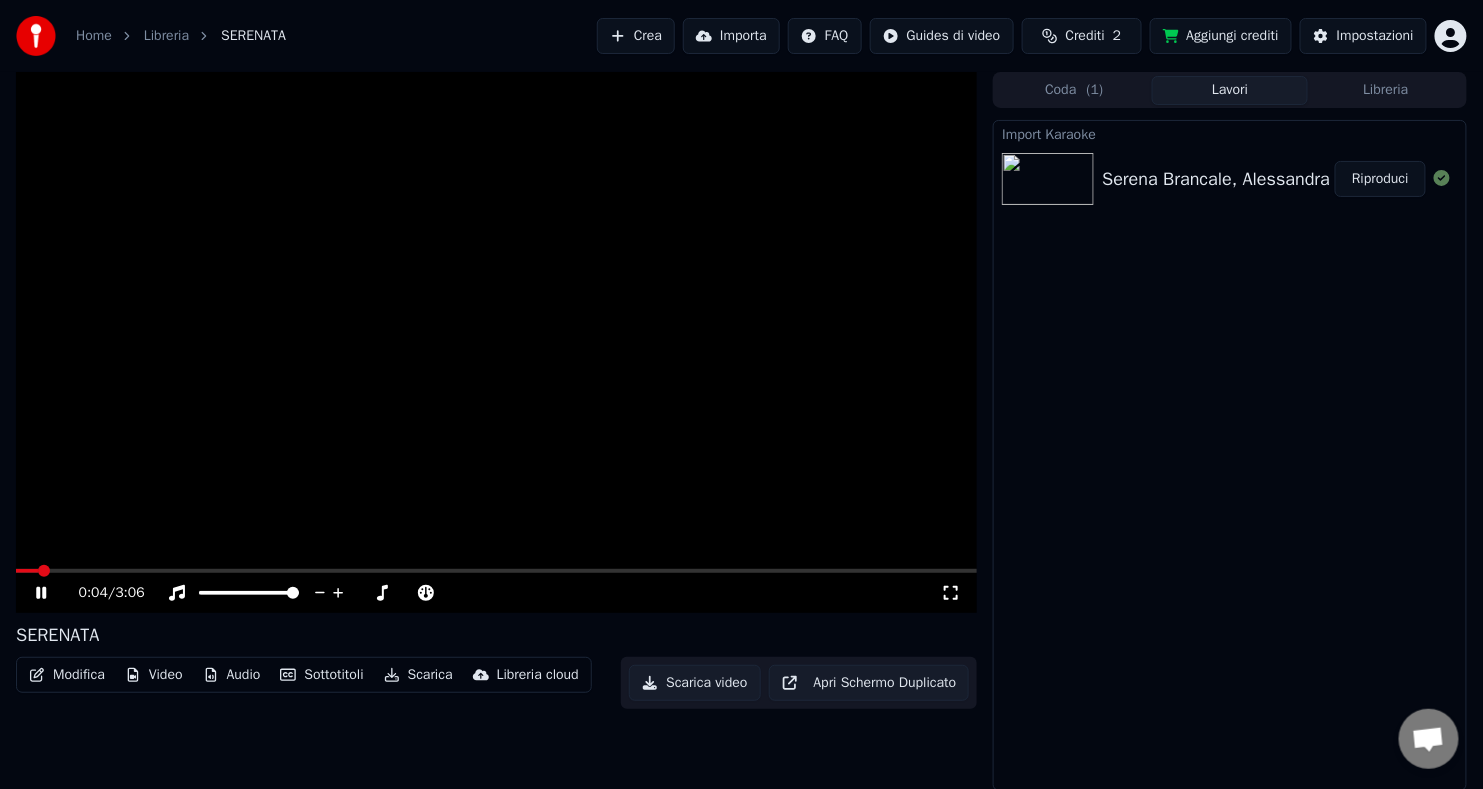 click at bounding box center (1048, 179) 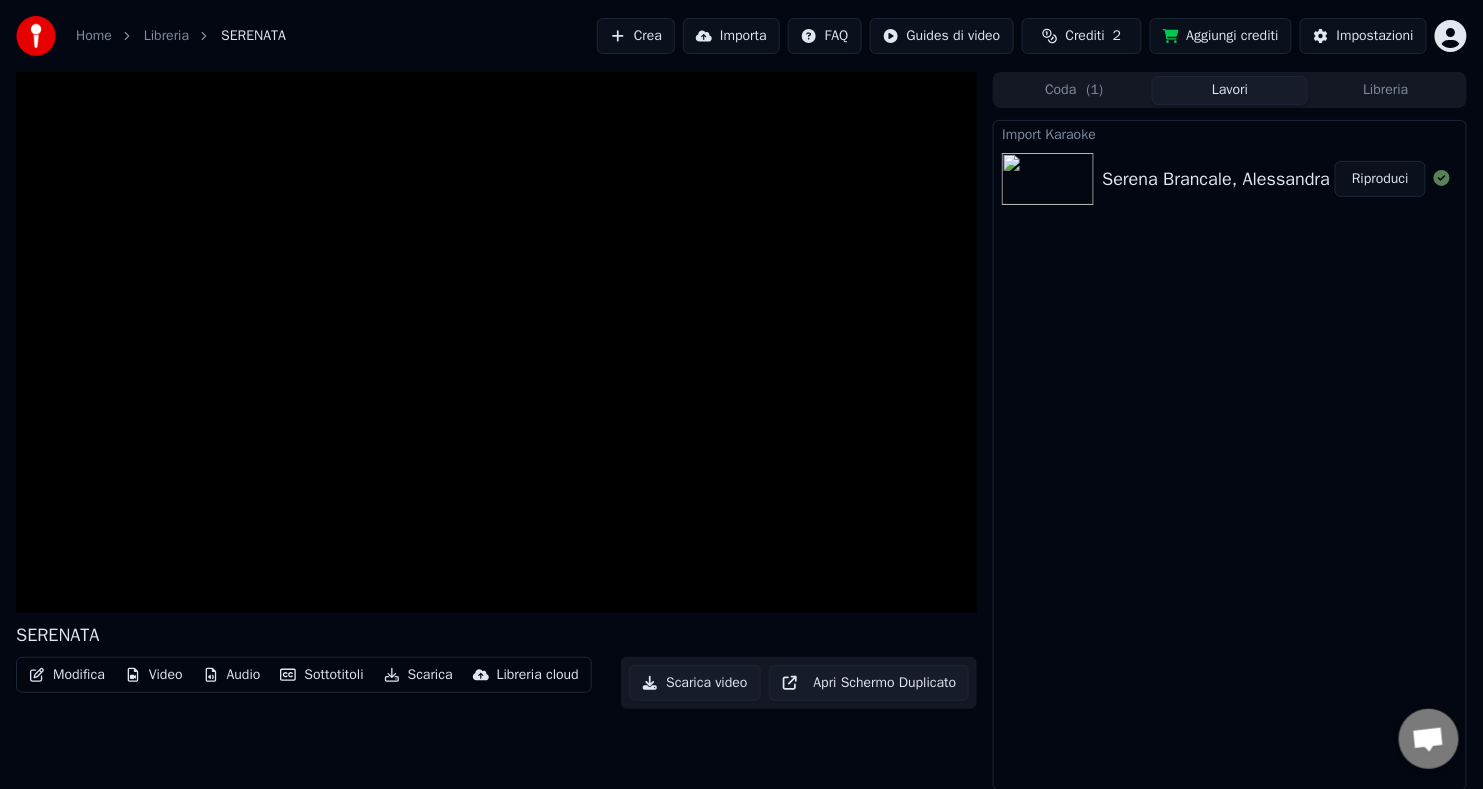 click on "Riproduci" at bounding box center (1380, 179) 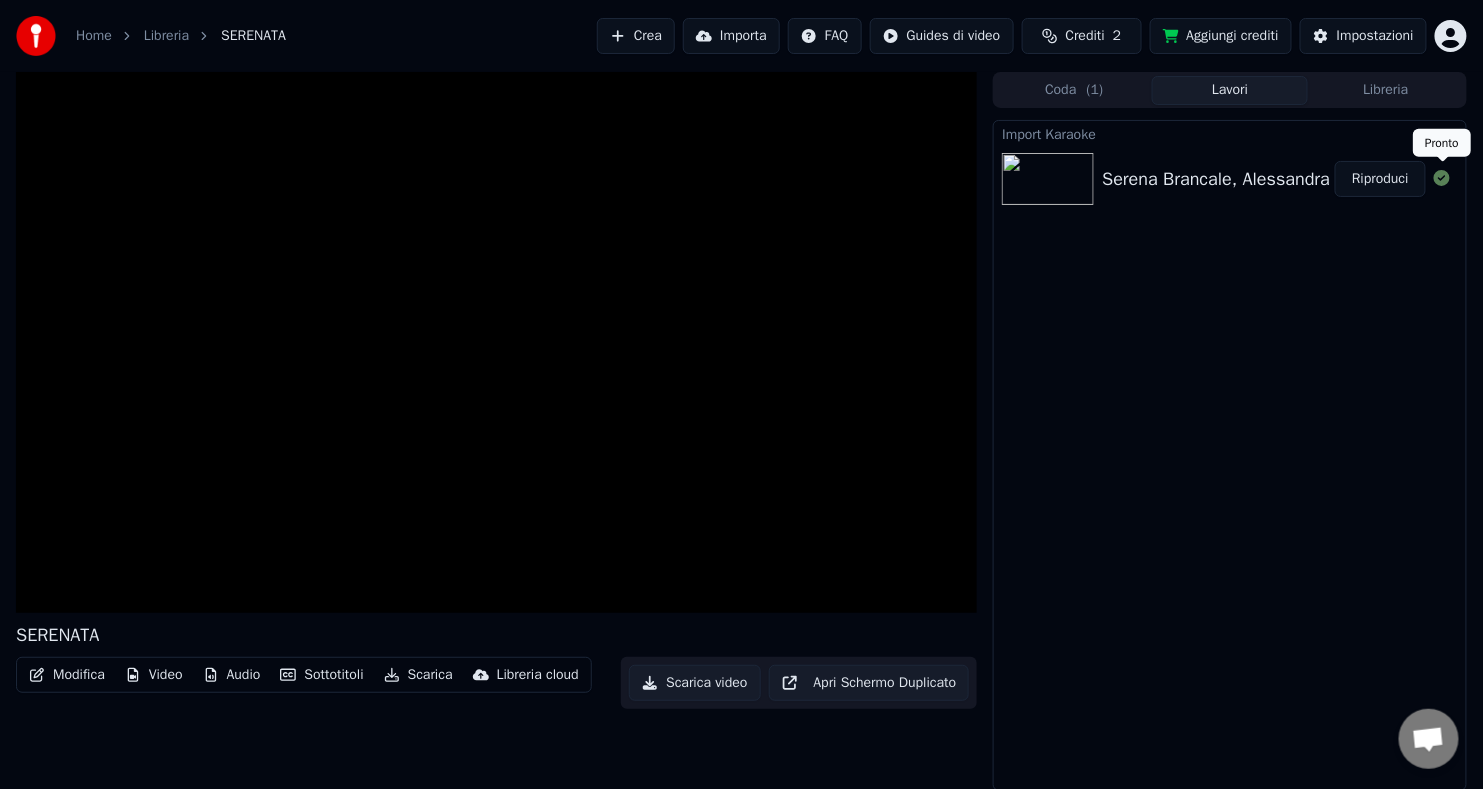 click 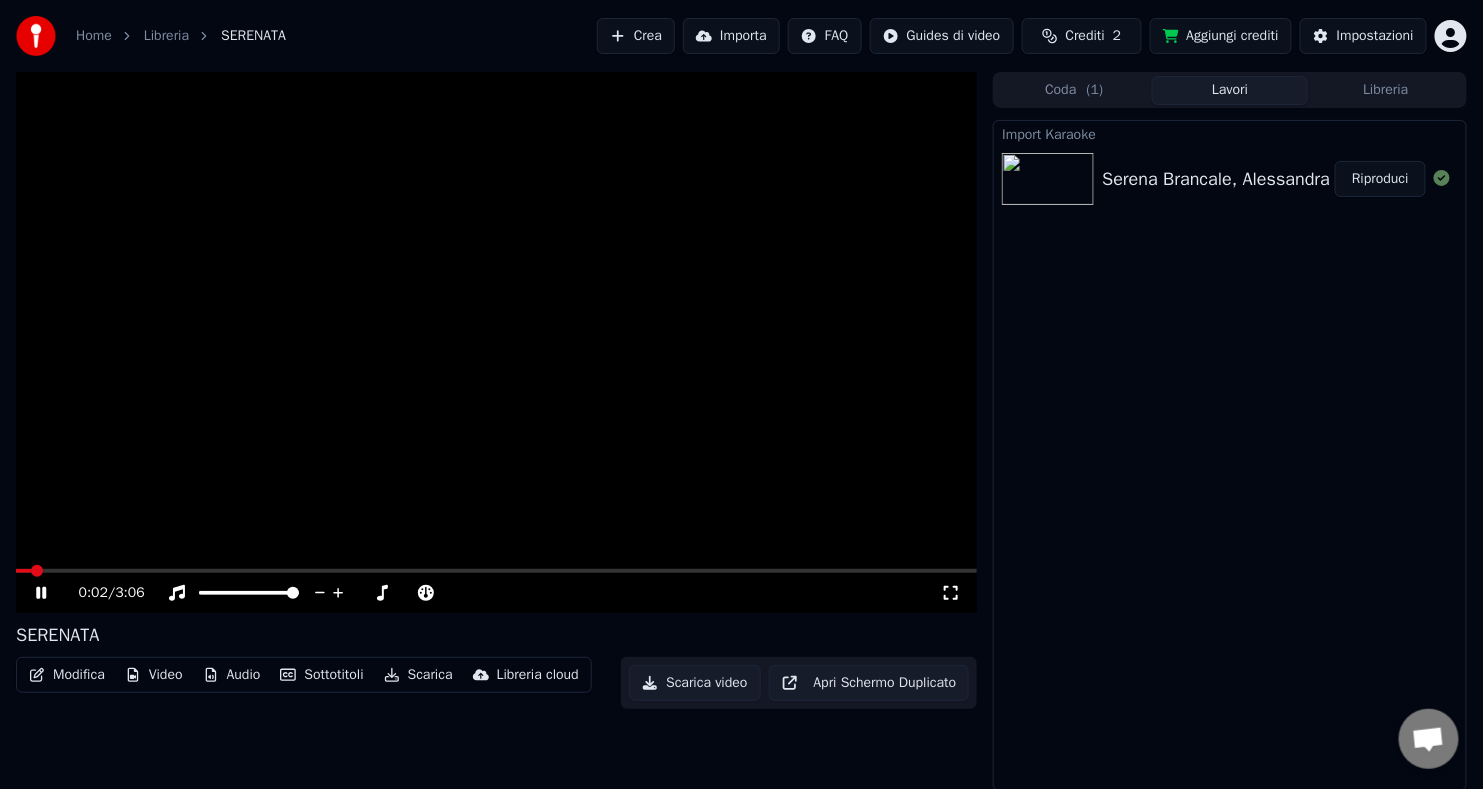 click at bounding box center [496, 342] 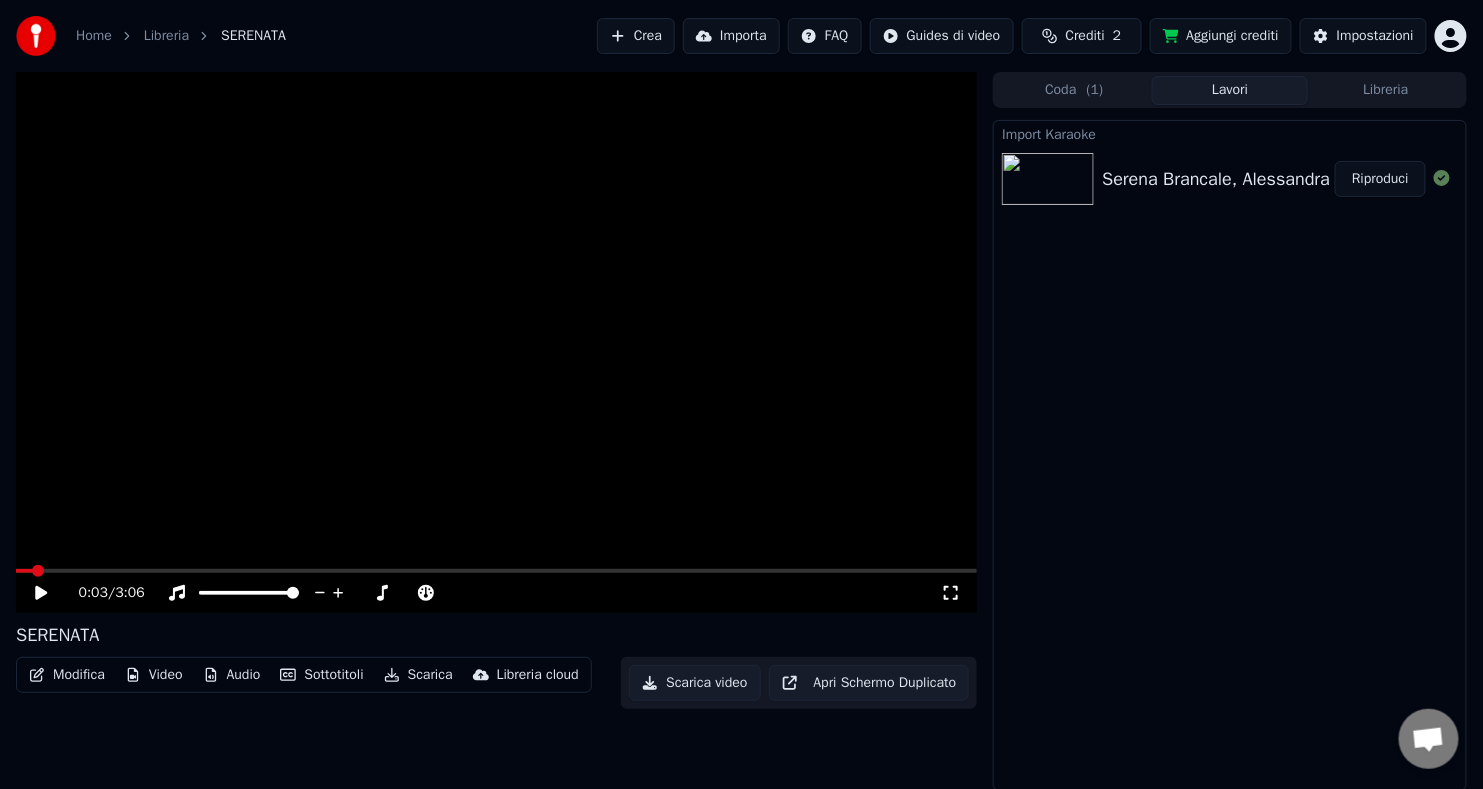 click on "Crea" at bounding box center (636, 36) 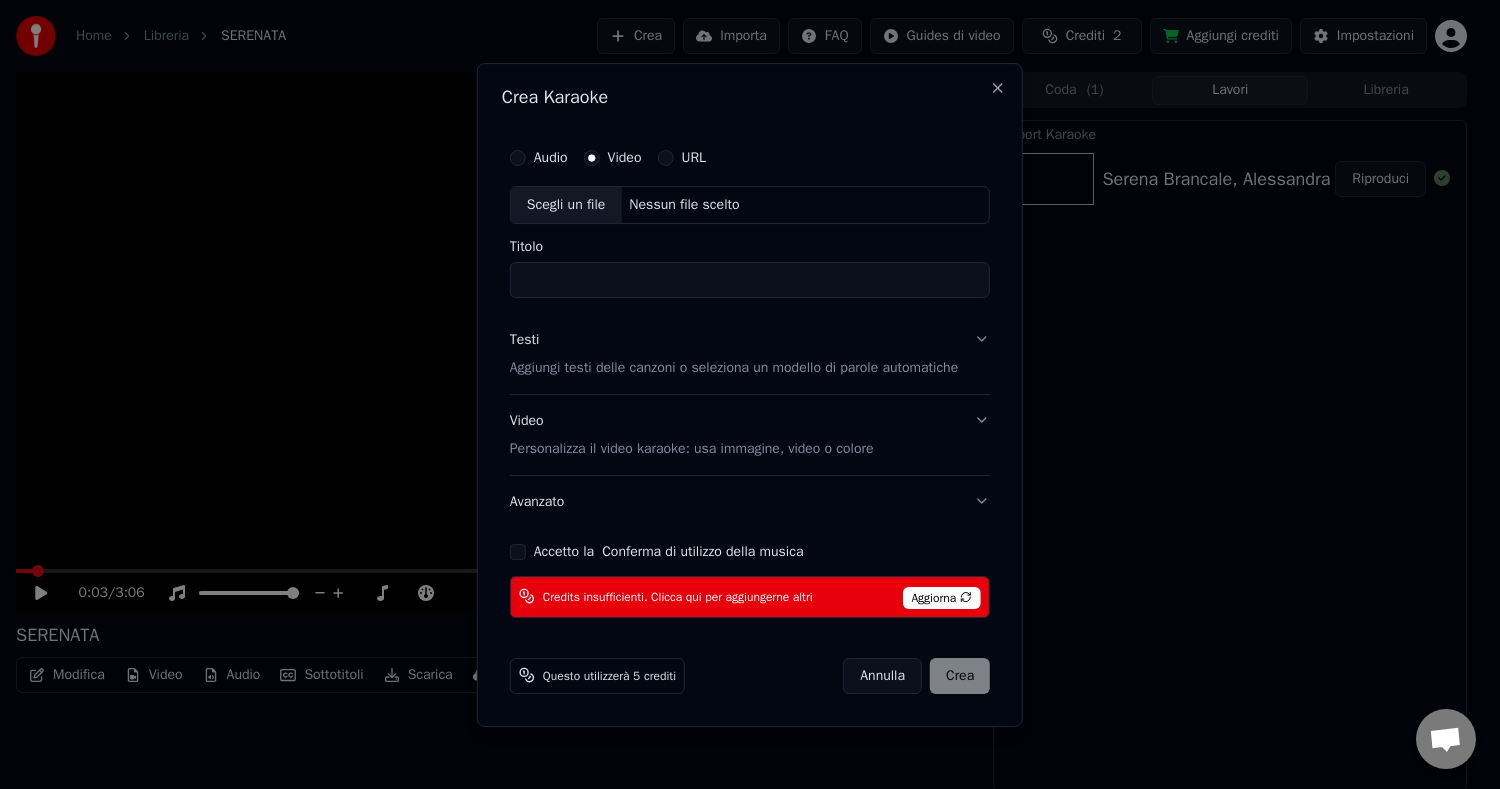 click on "Video" at bounding box center (625, 158) 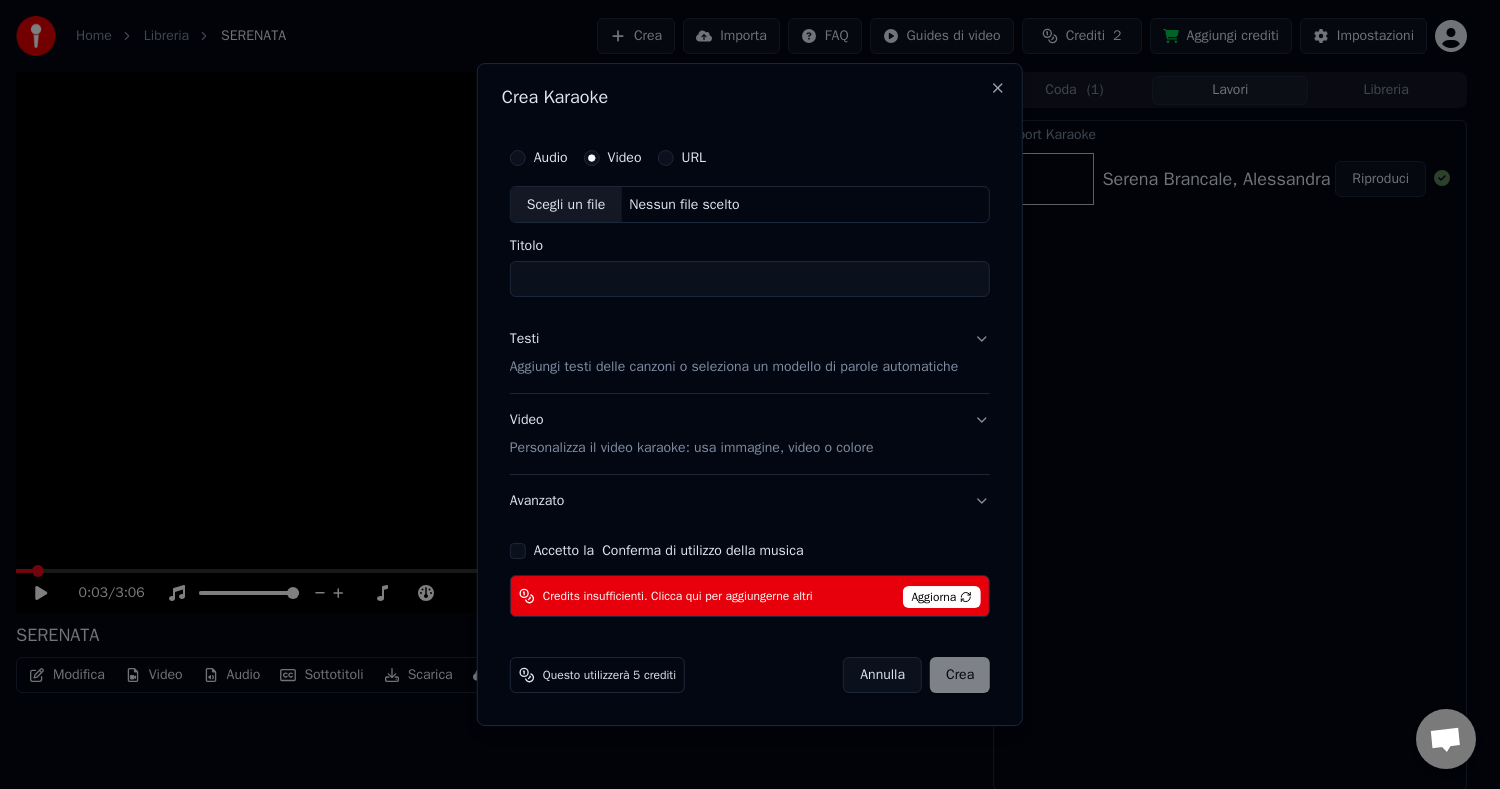 click on "URL" at bounding box center [693, 158] 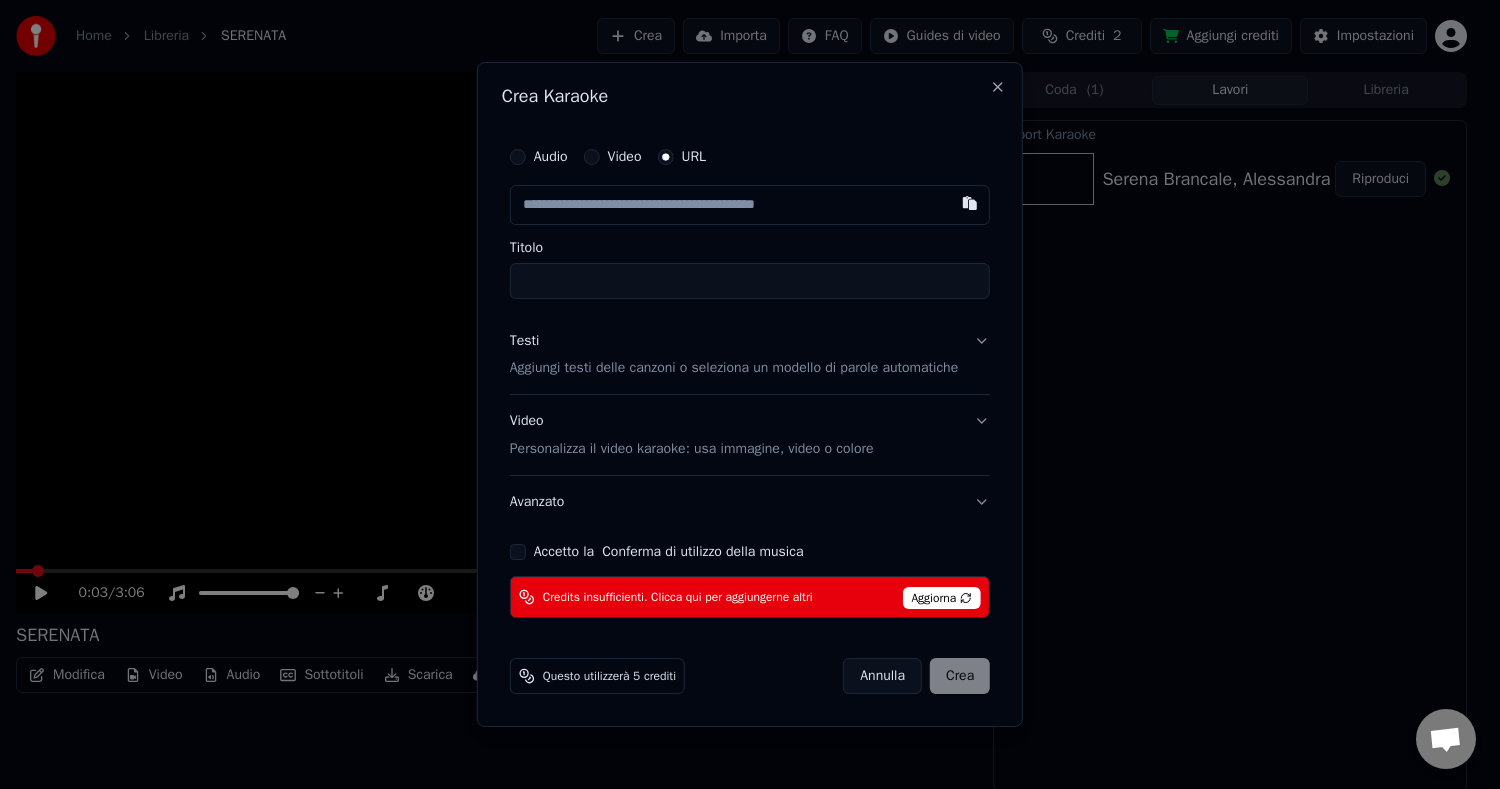 click at bounding box center (750, 205) 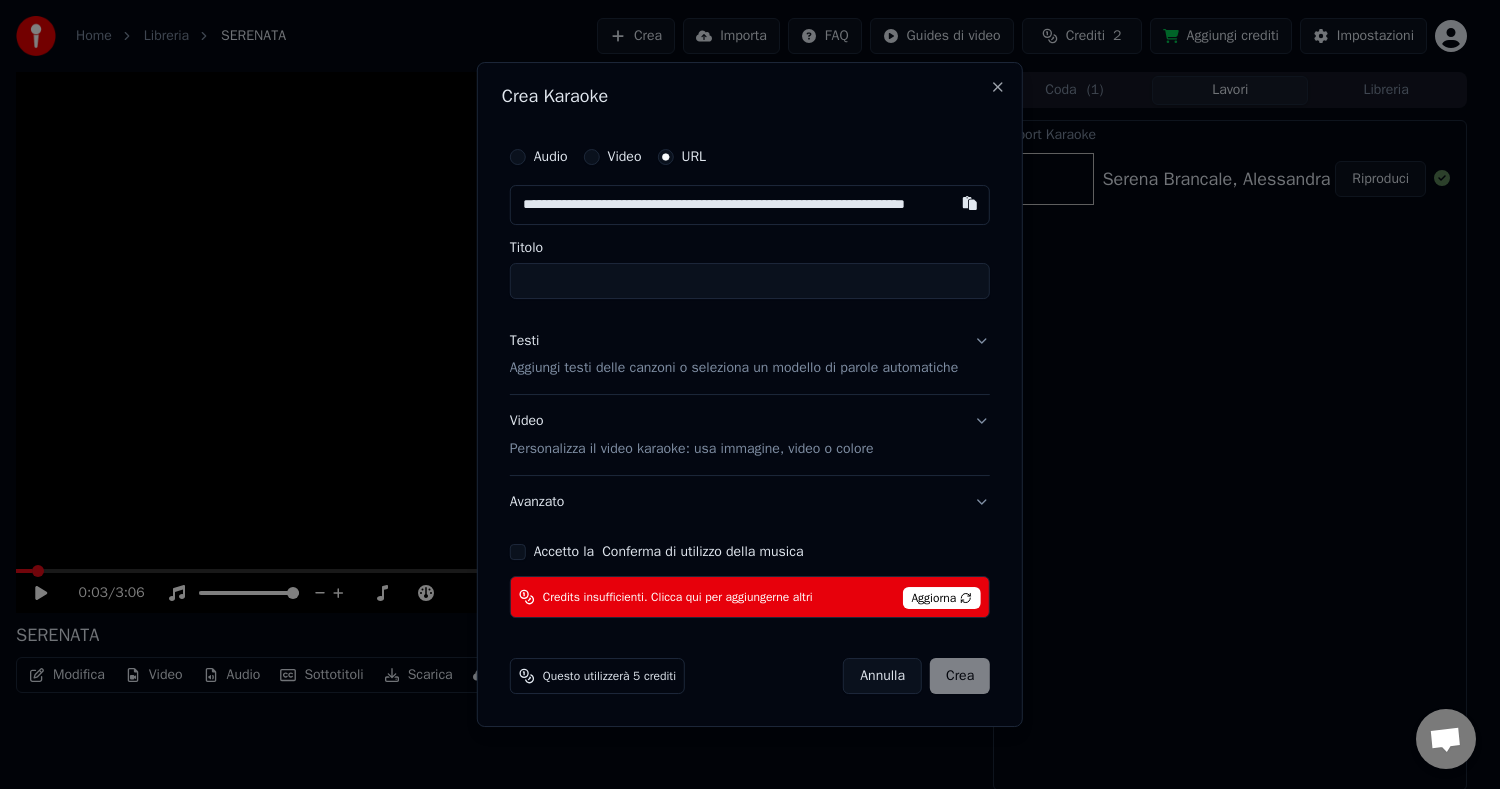 scroll, scrollTop: 0, scrollLeft: 53, axis: horizontal 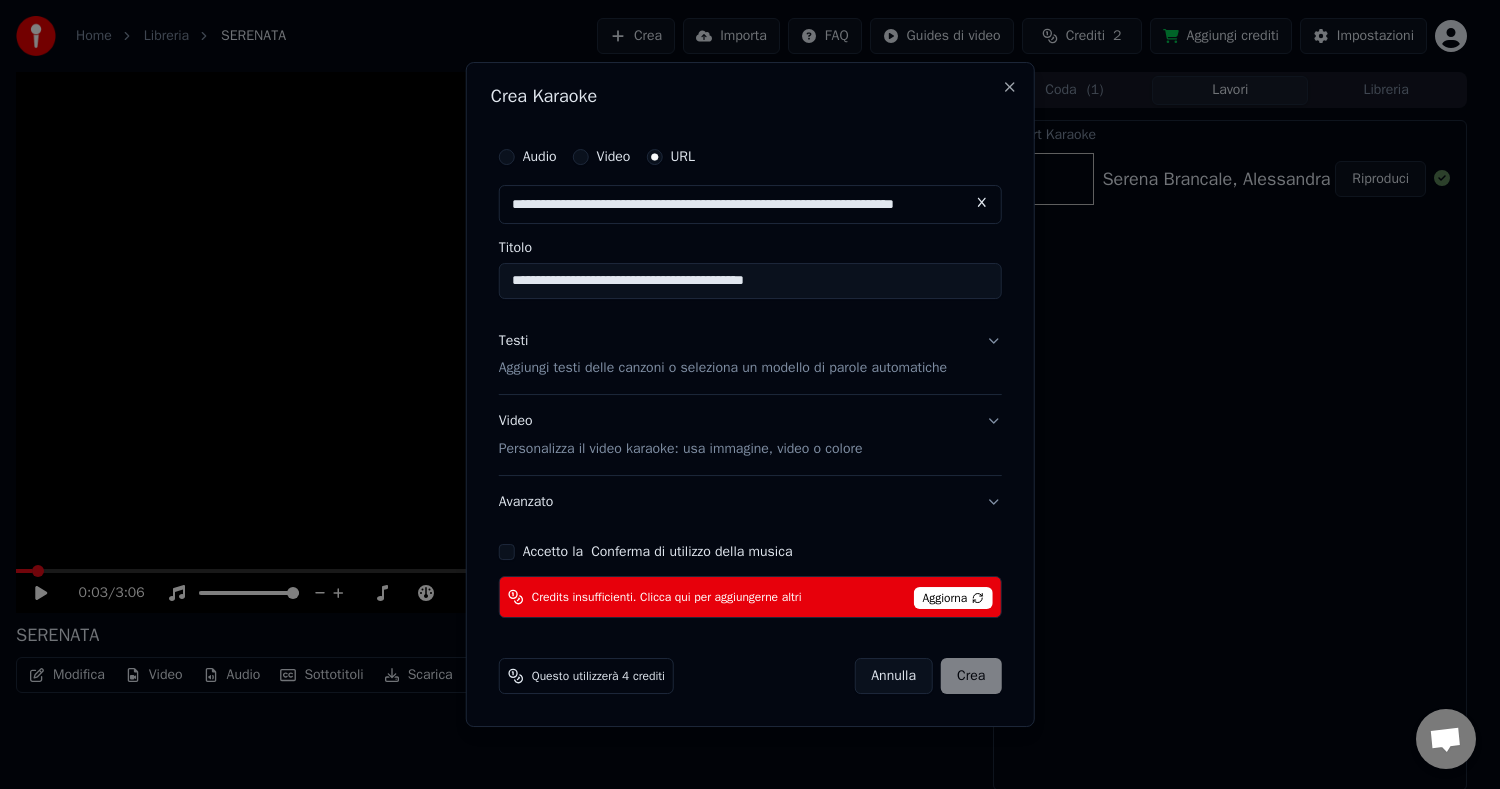 type on "**********" 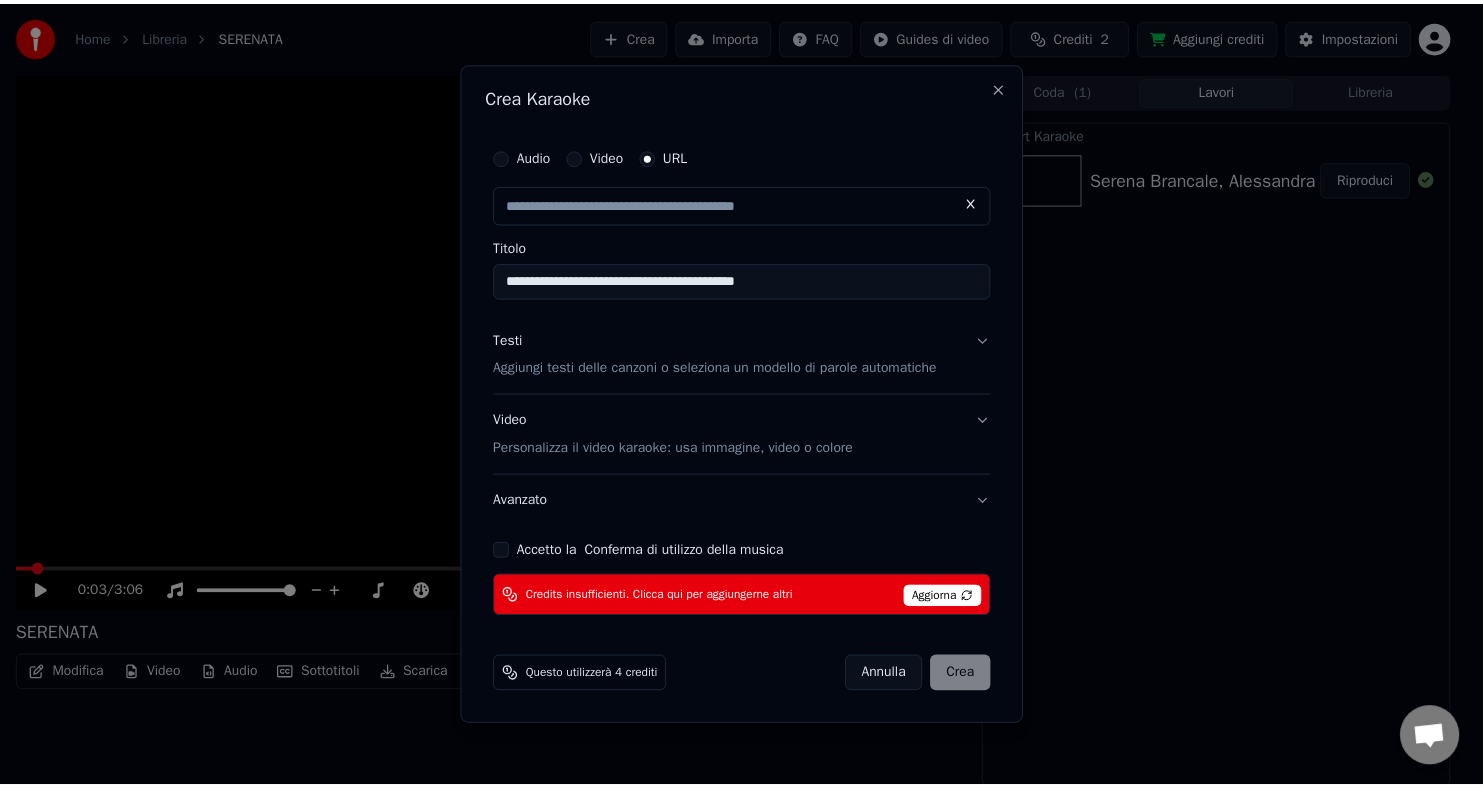 scroll, scrollTop: 0, scrollLeft: 0, axis: both 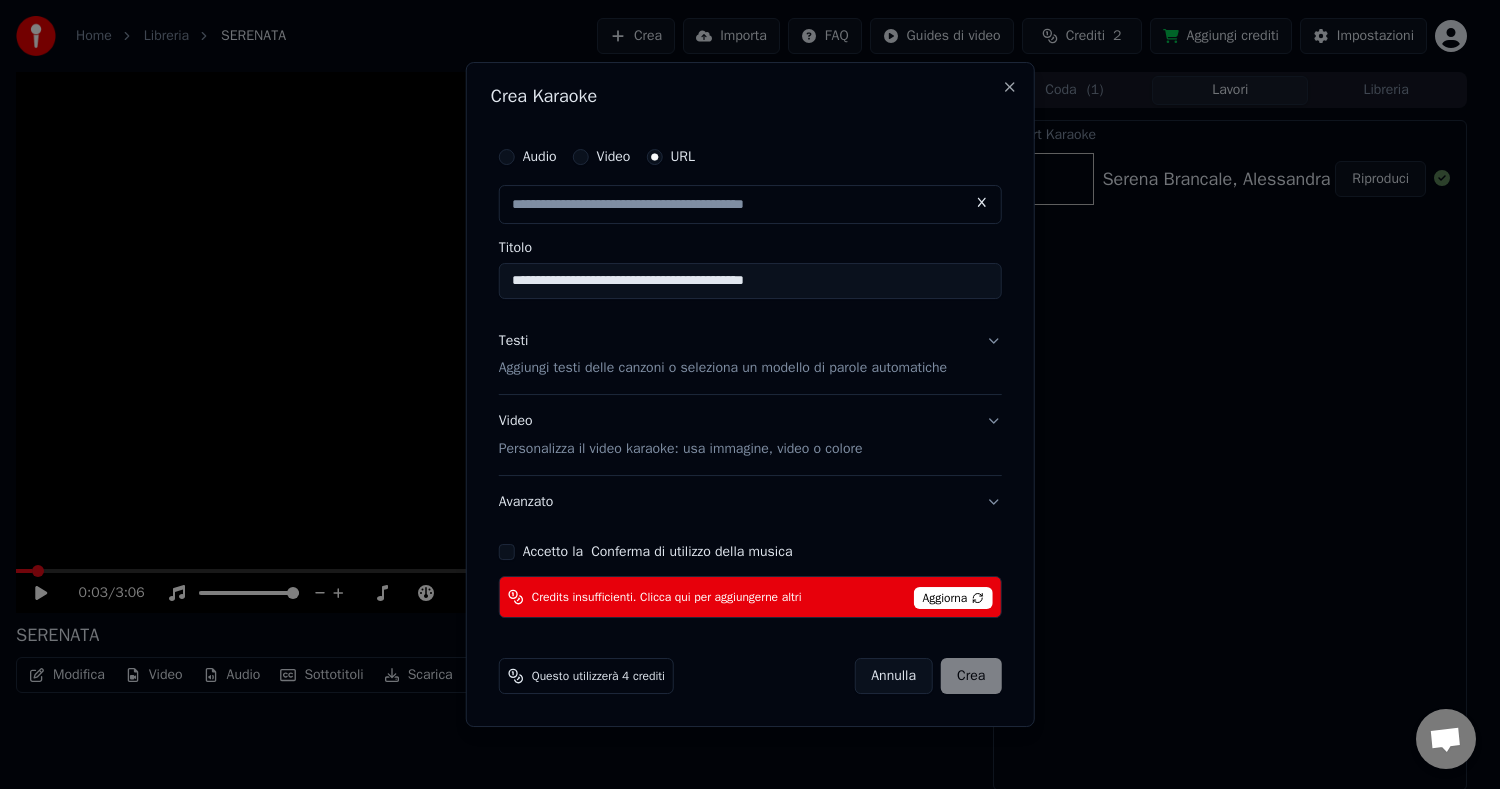 click on "Testi Aggiungi testi delle canzoni o seleziona un modello di parole automatiche" at bounding box center [750, 355] 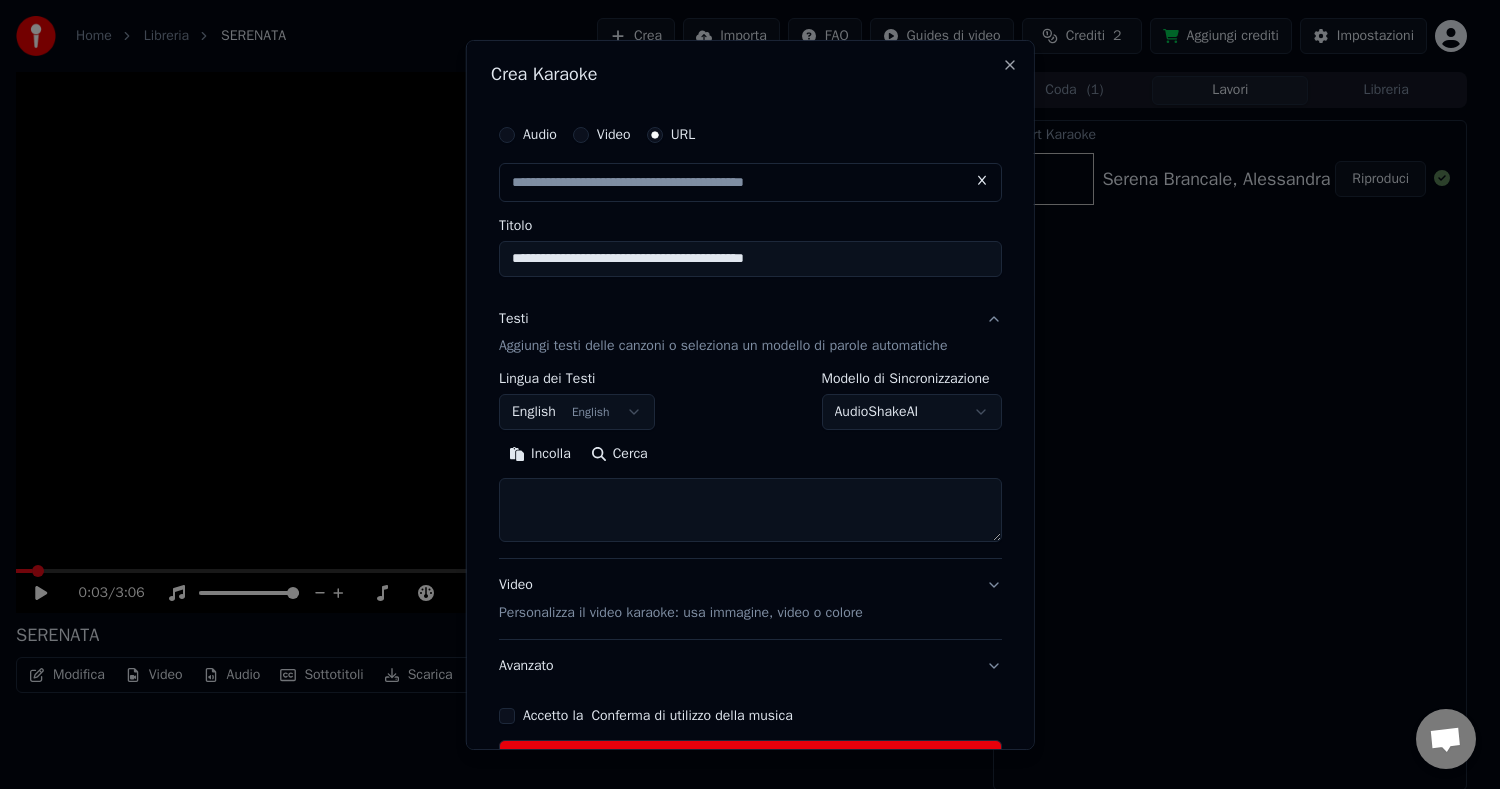 type on "**********" 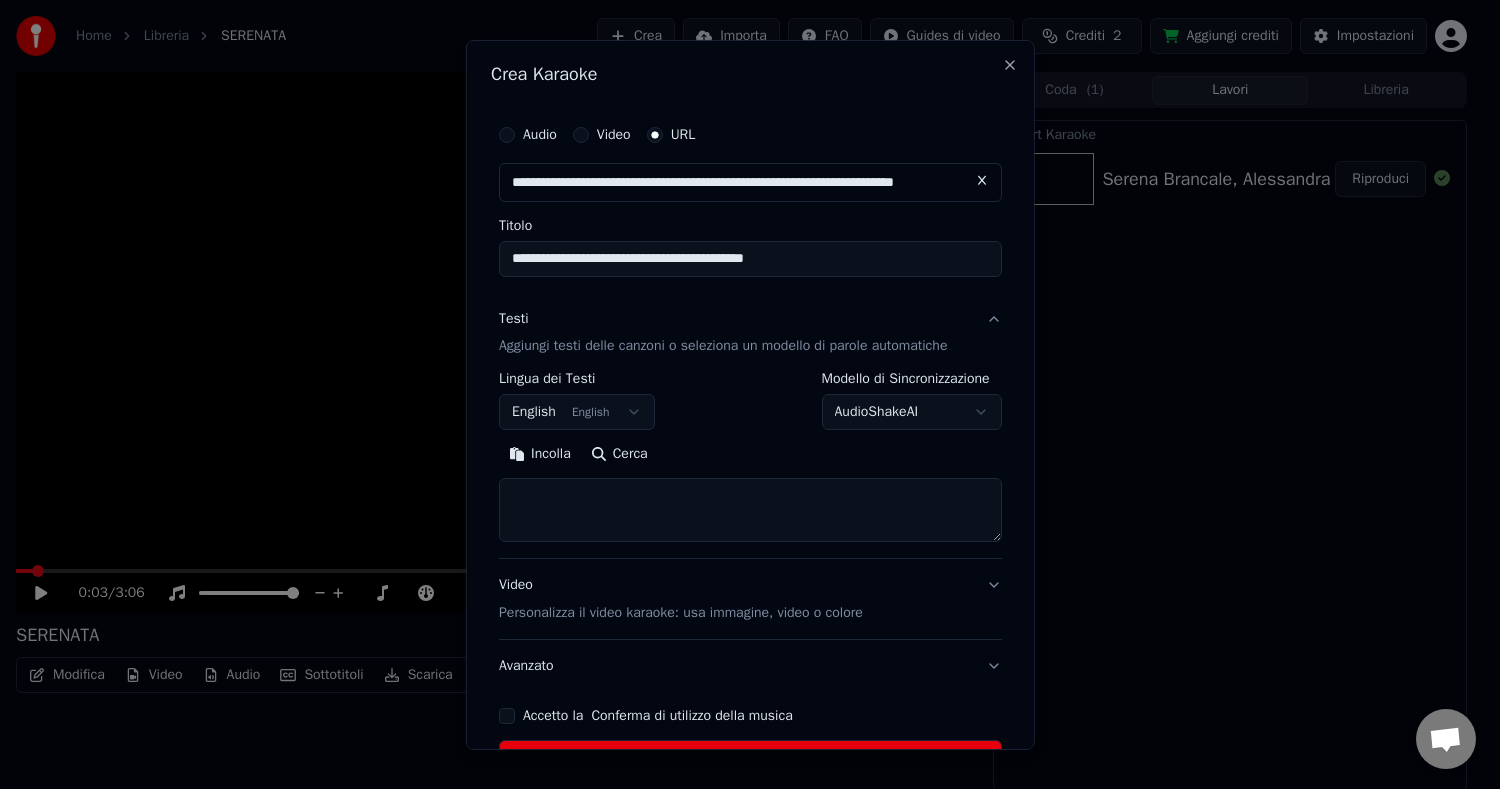 click on "Testi Aggiungi testi delle canzoni o seleziona un modello di parole automatiche" at bounding box center [750, 332] 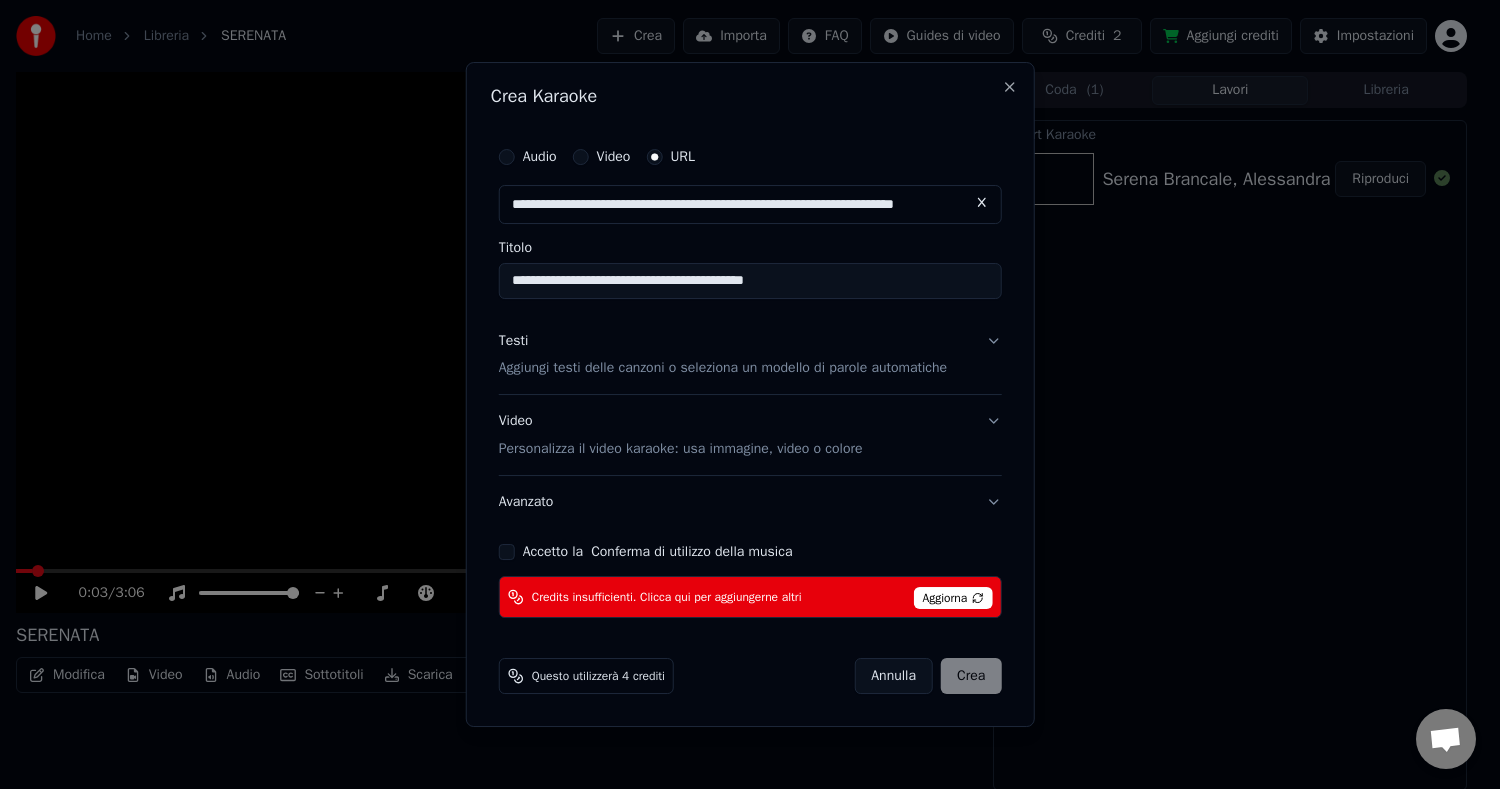 click on "Annulla" at bounding box center [893, 676] 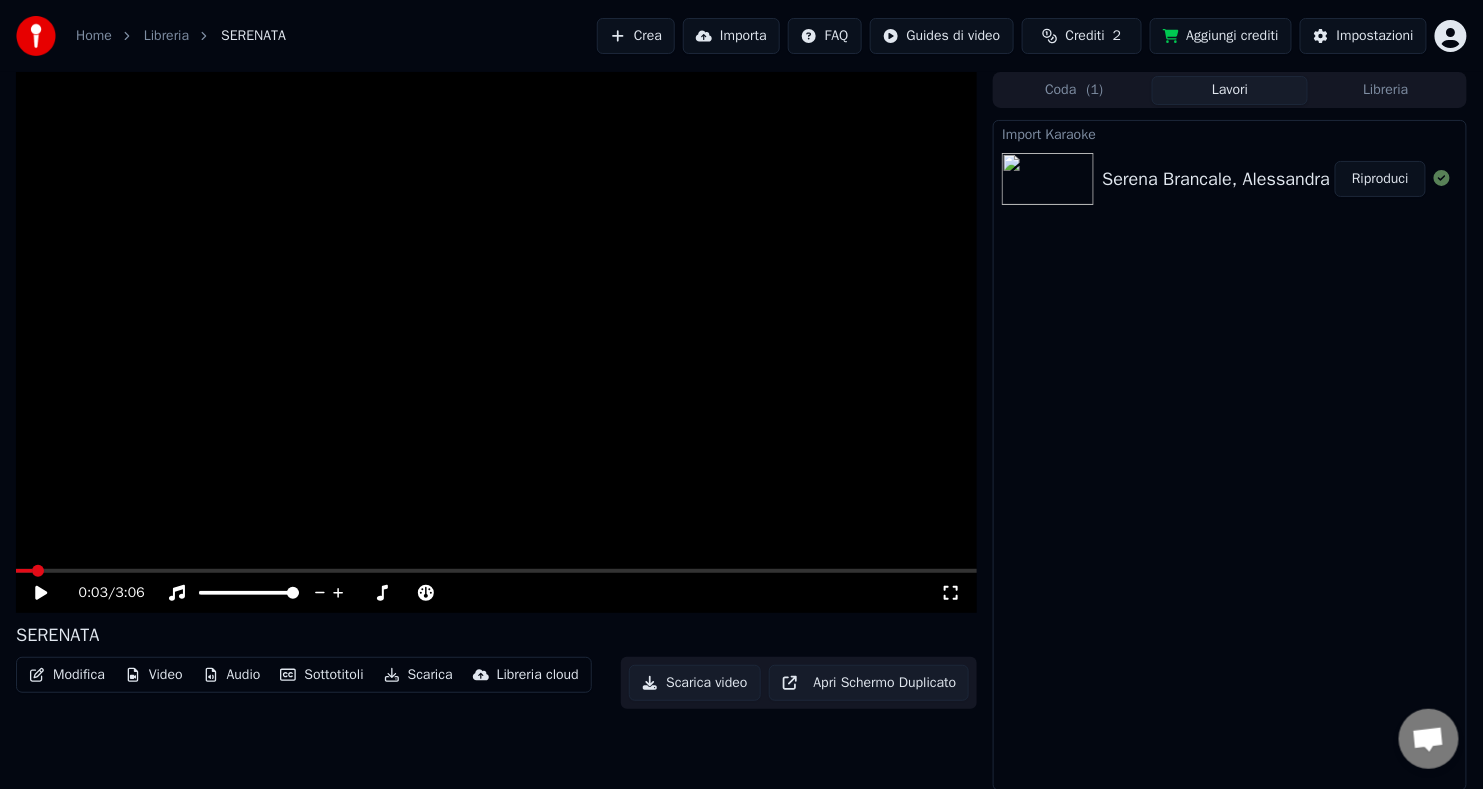 click on "Import Karaoke Serena Brancale, Alessandra Amoroso - SERENATA Riproduci" at bounding box center [1230, 455] 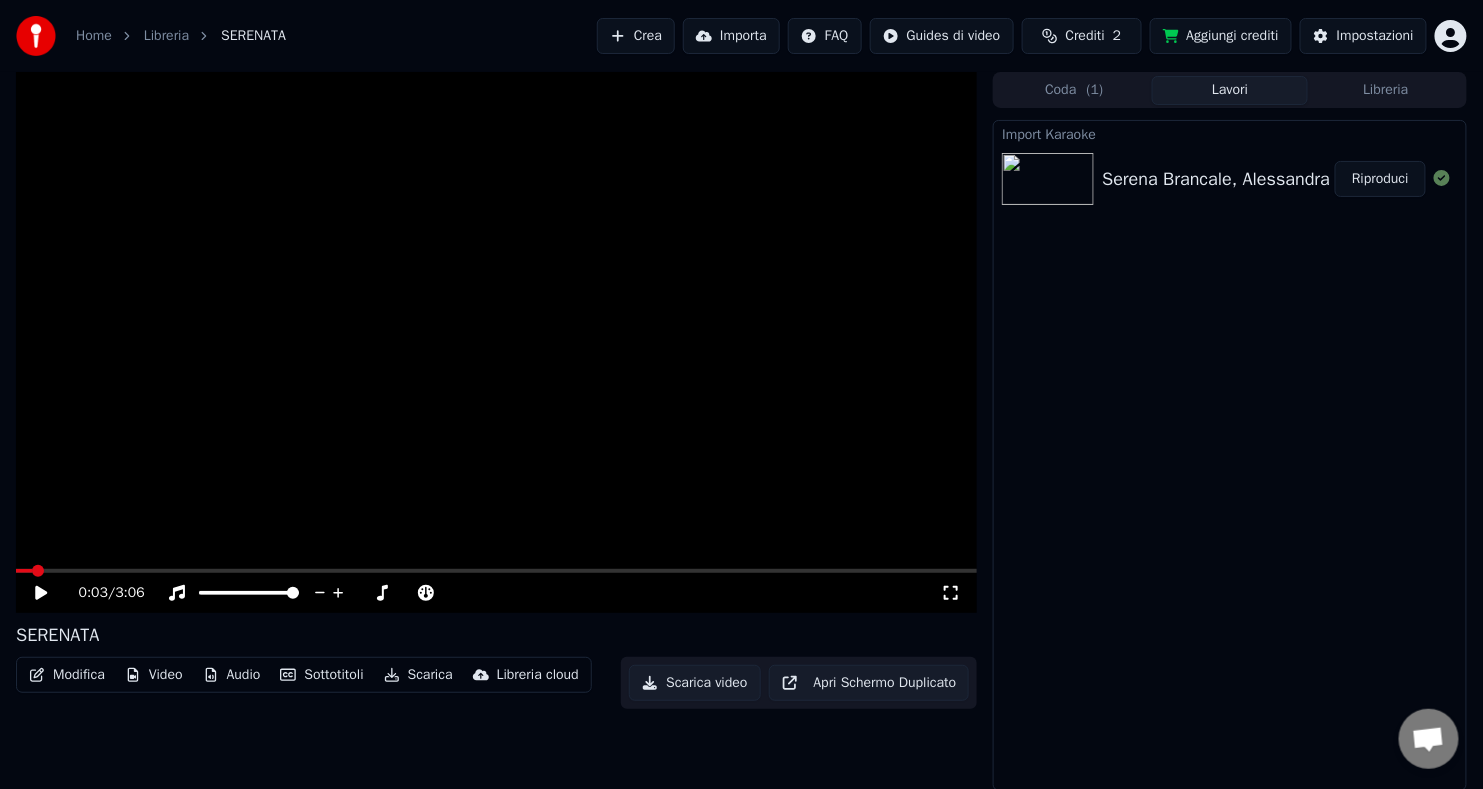 click at bounding box center (1048, 179) 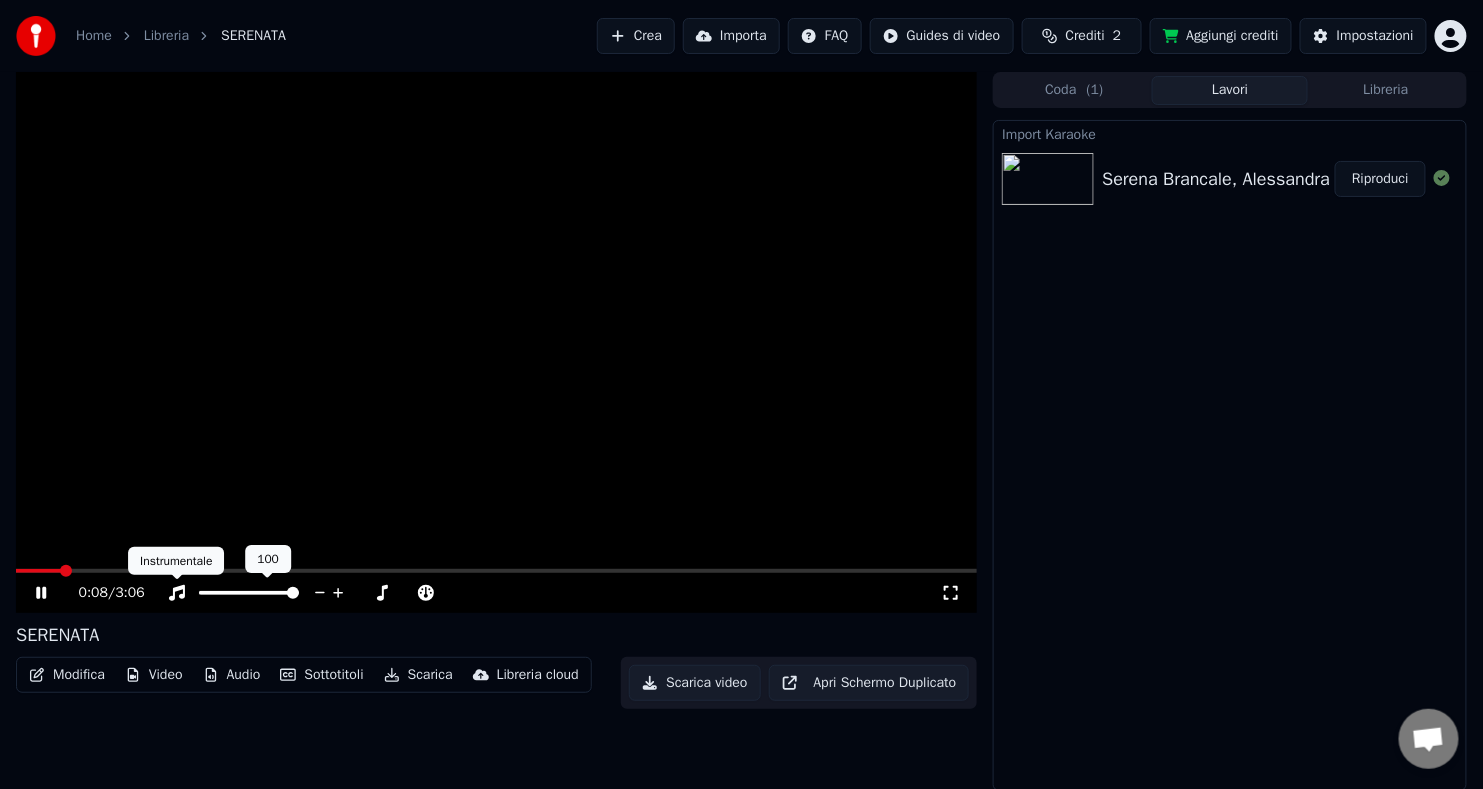 click 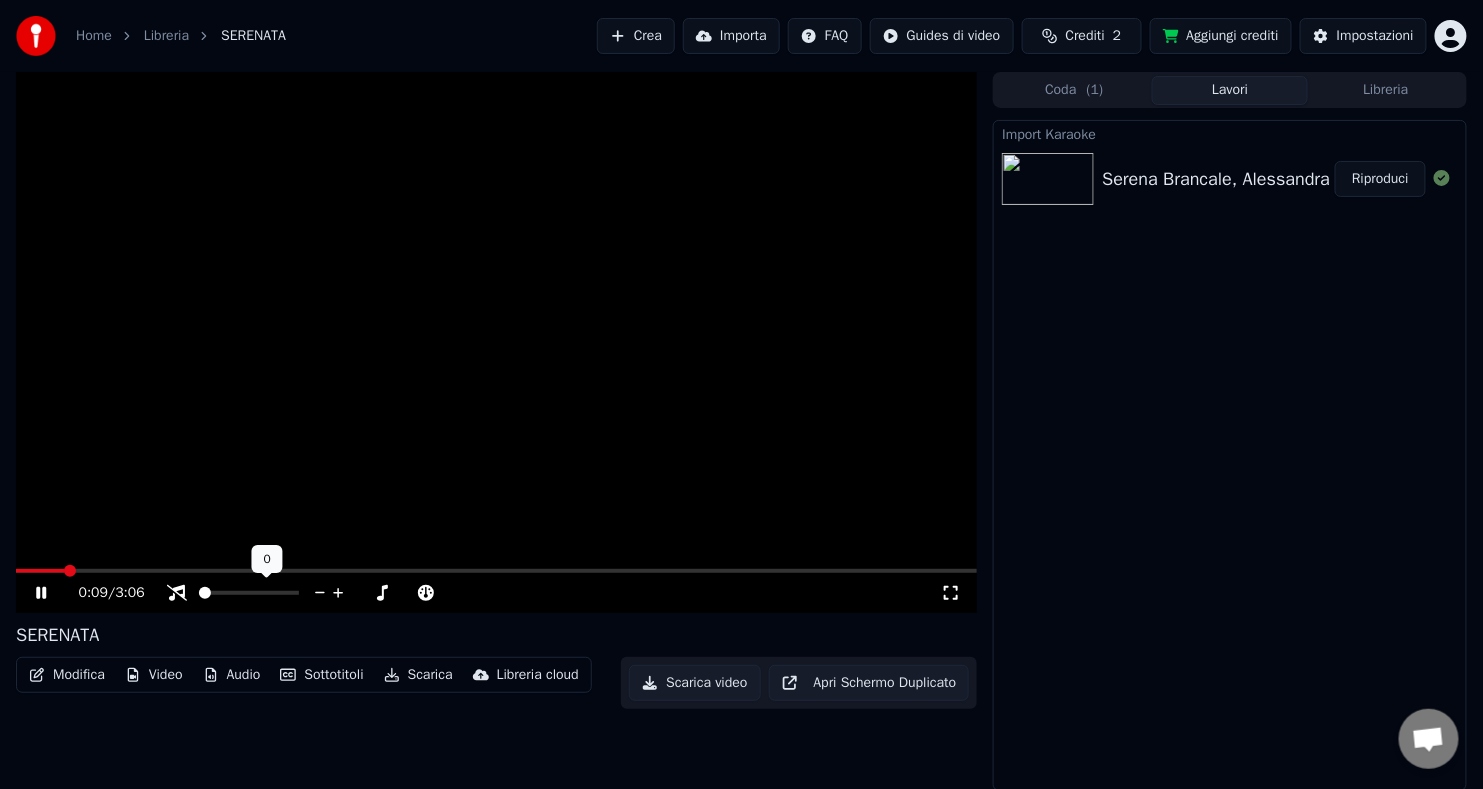click 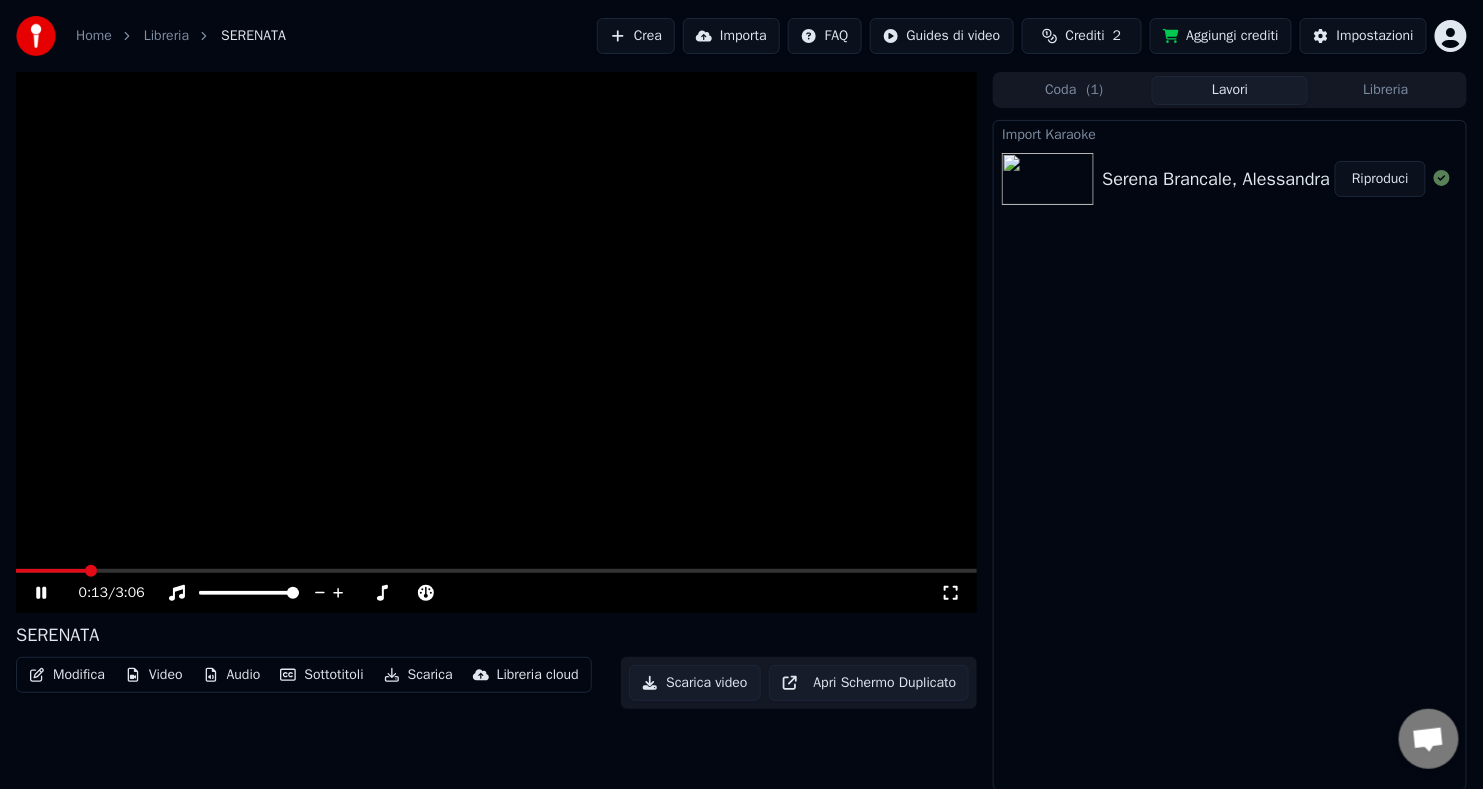 click on "Audio" at bounding box center [232, 675] 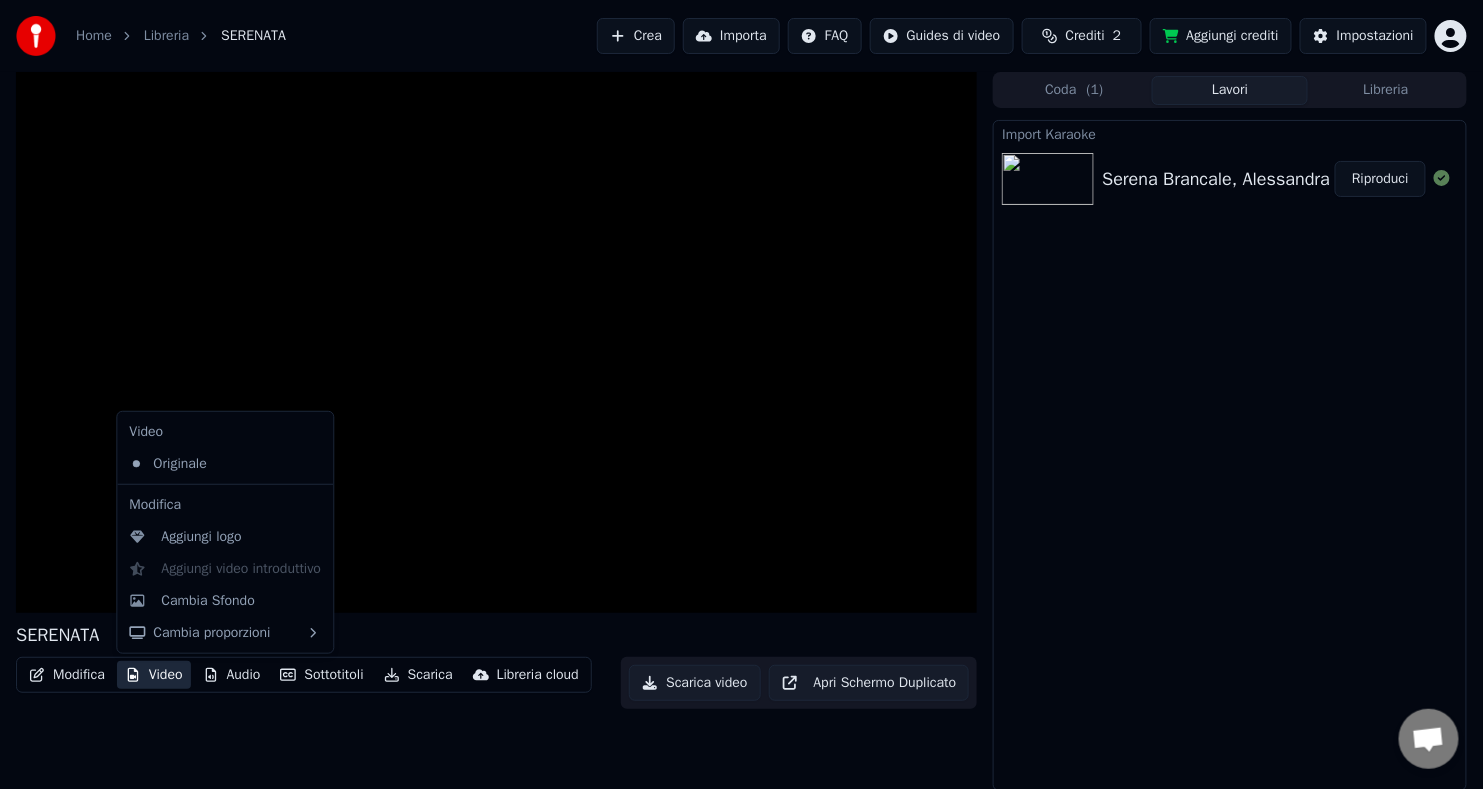 click on "Video" at bounding box center (154, 675) 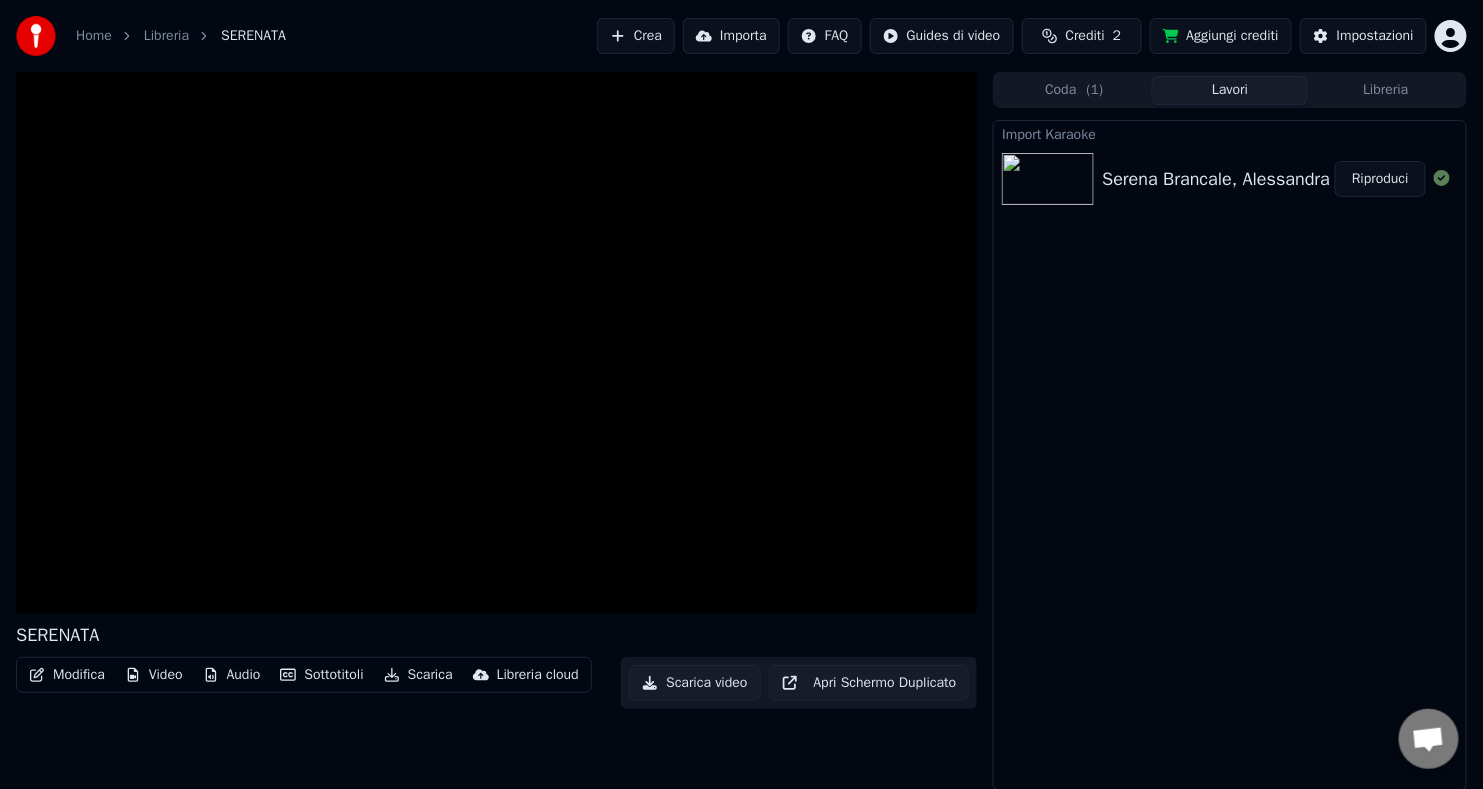 click on "Video" at bounding box center (154, 675) 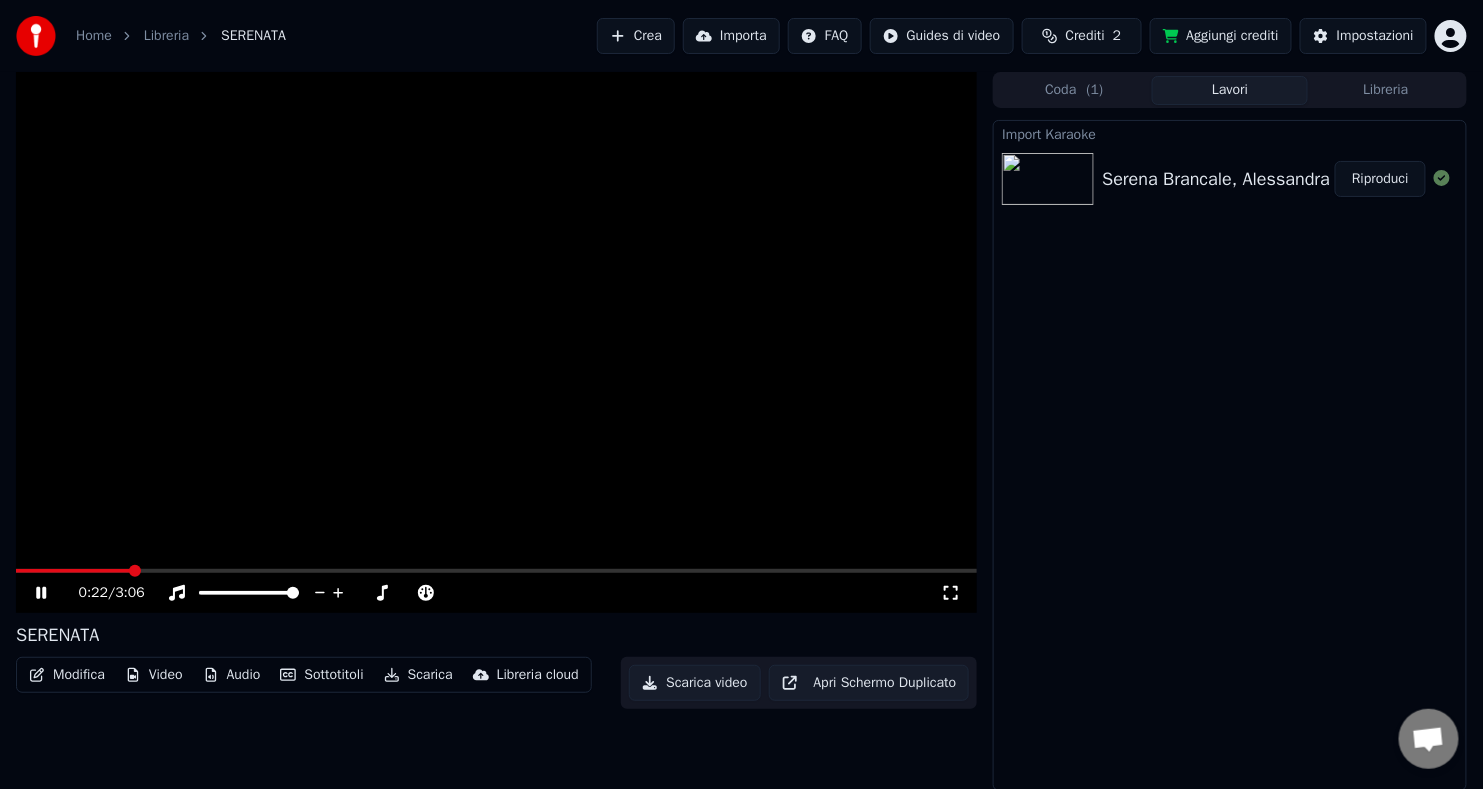 click on "Import Karaoke Serena Brancale, Alessandra Amoroso - SERENATA Riproduci" at bounding box center (1230, 455) 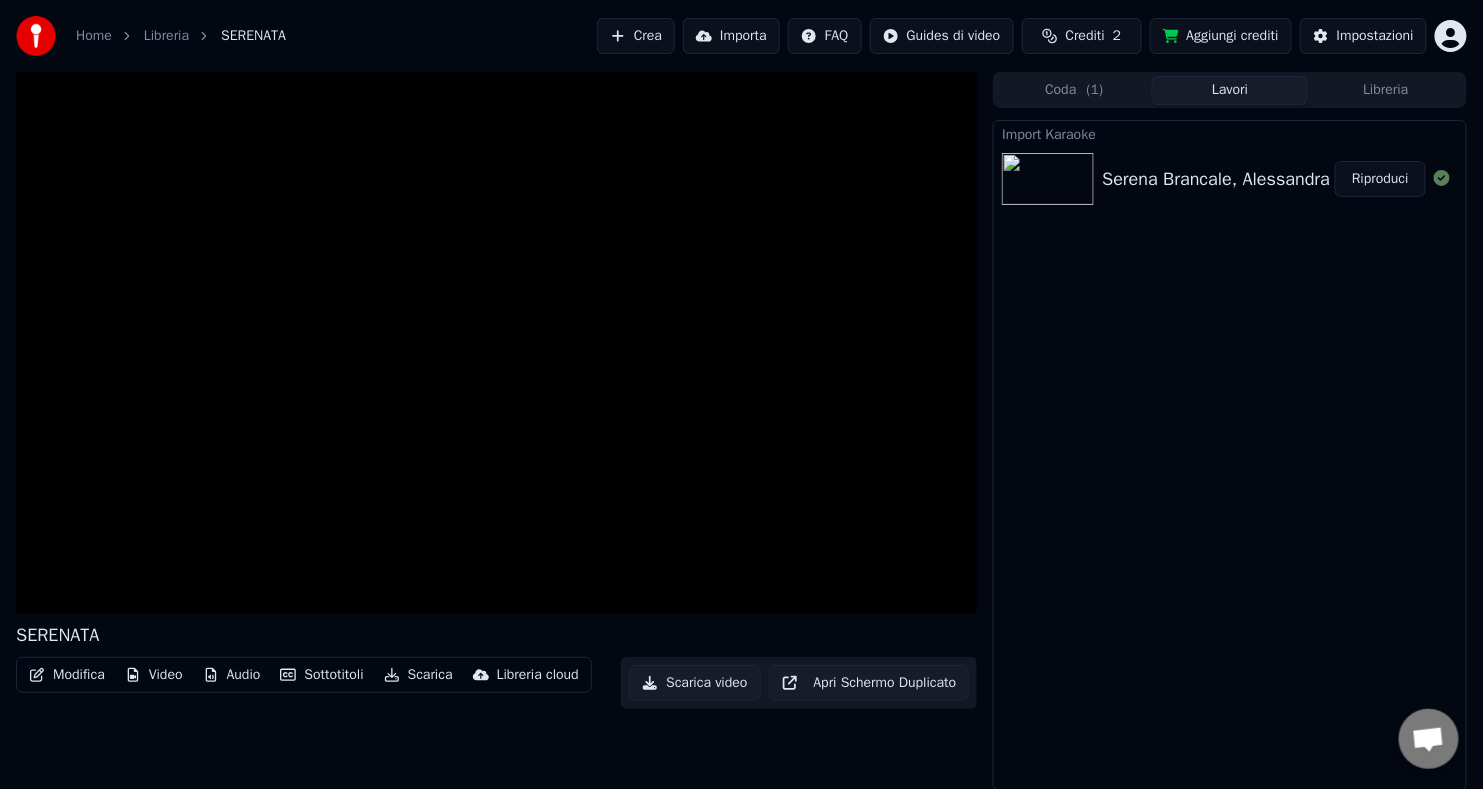 drag, startPoint x: 91, startPoint y: 739, endPoint x: 82, endPoint y: 747, distance: 12.0415945 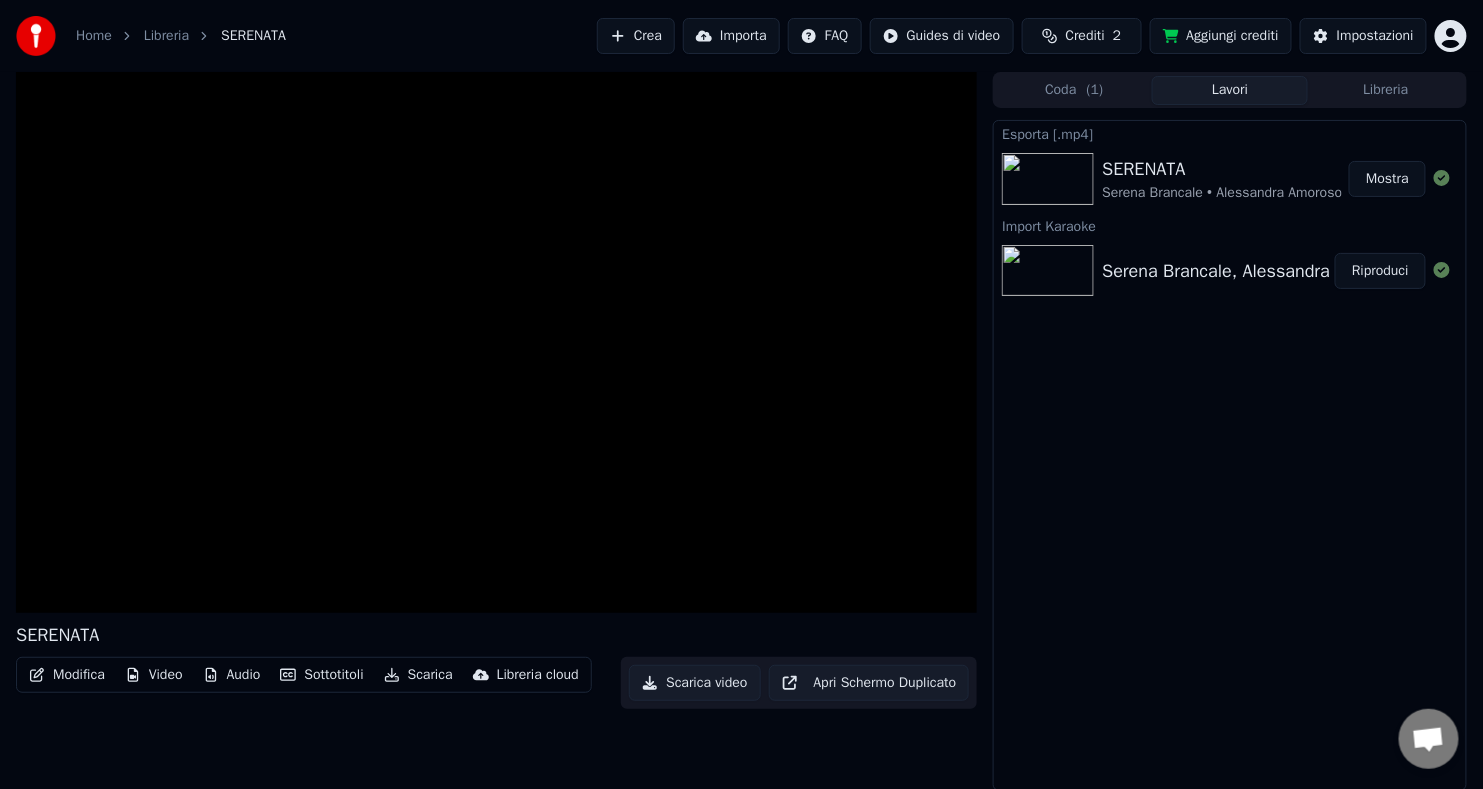 click on "Mostra" at bounding box center (1387, 179) 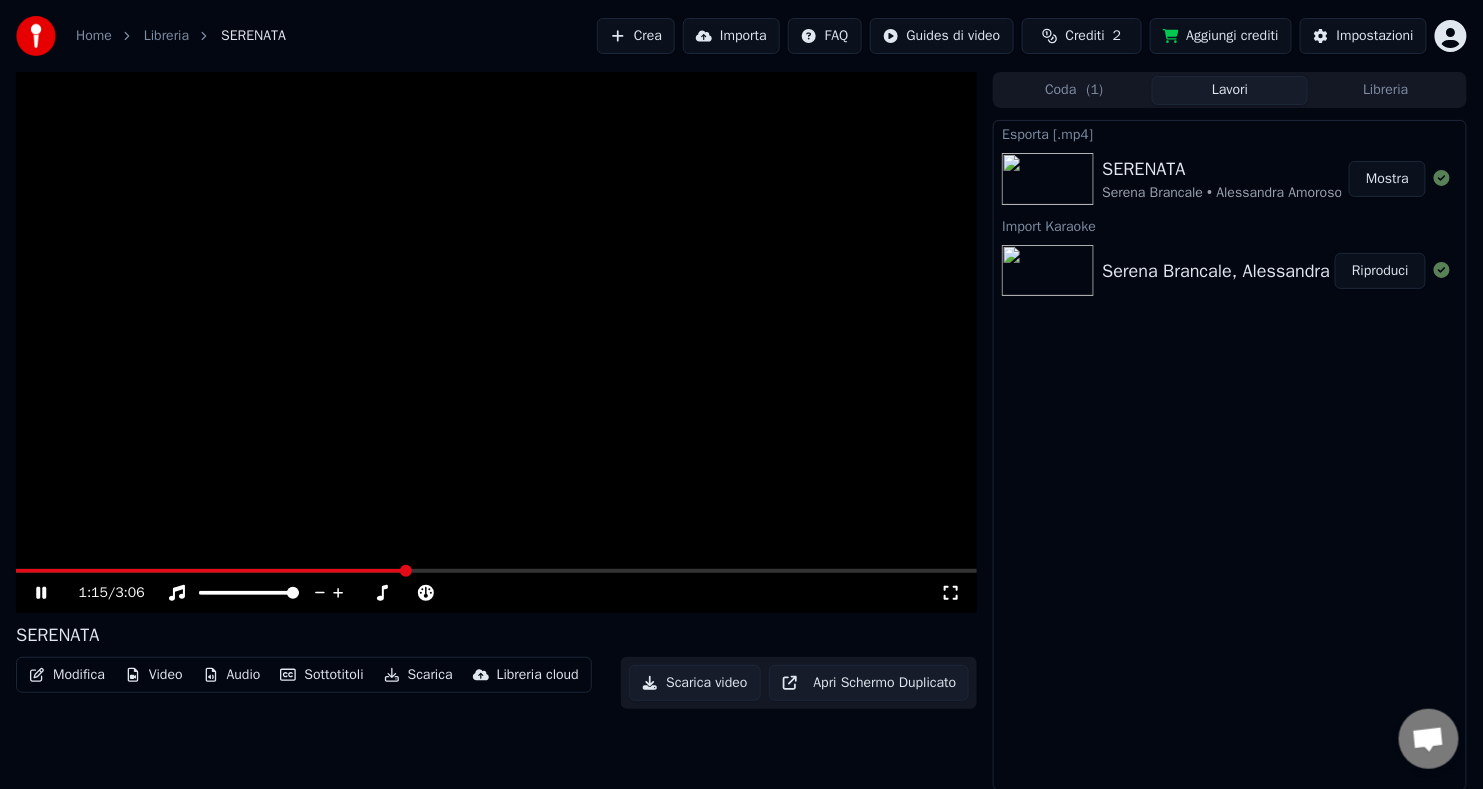 click 